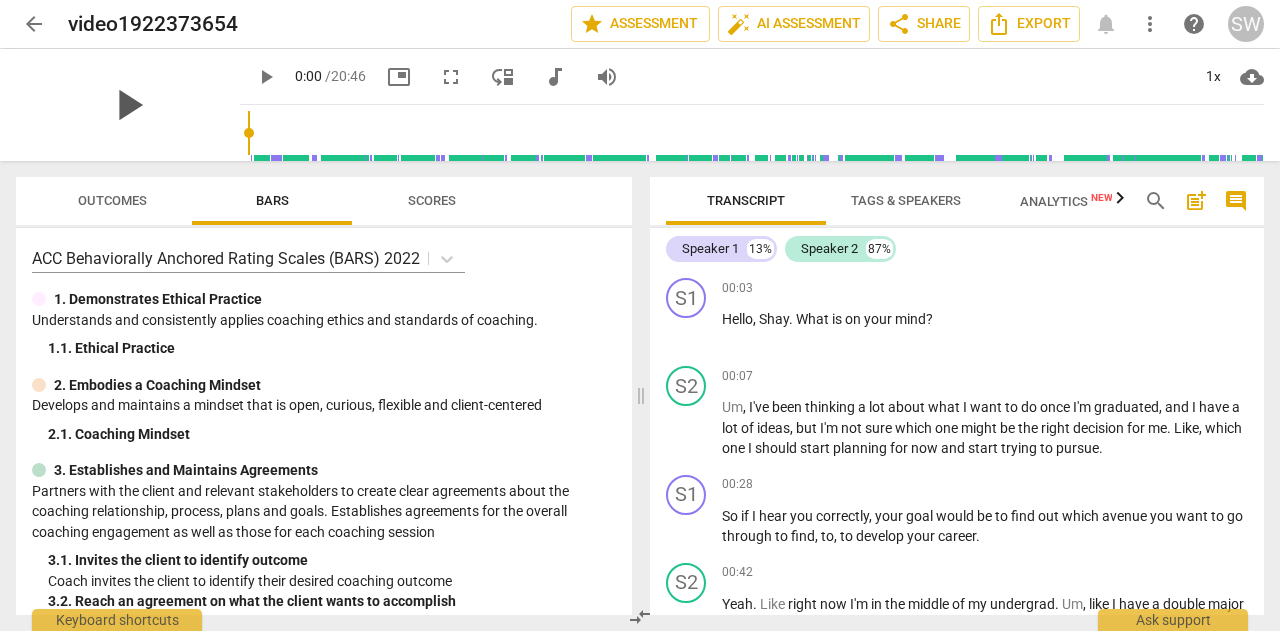scroll, scrollTop: 0, scrollLeft: 0, axis: both 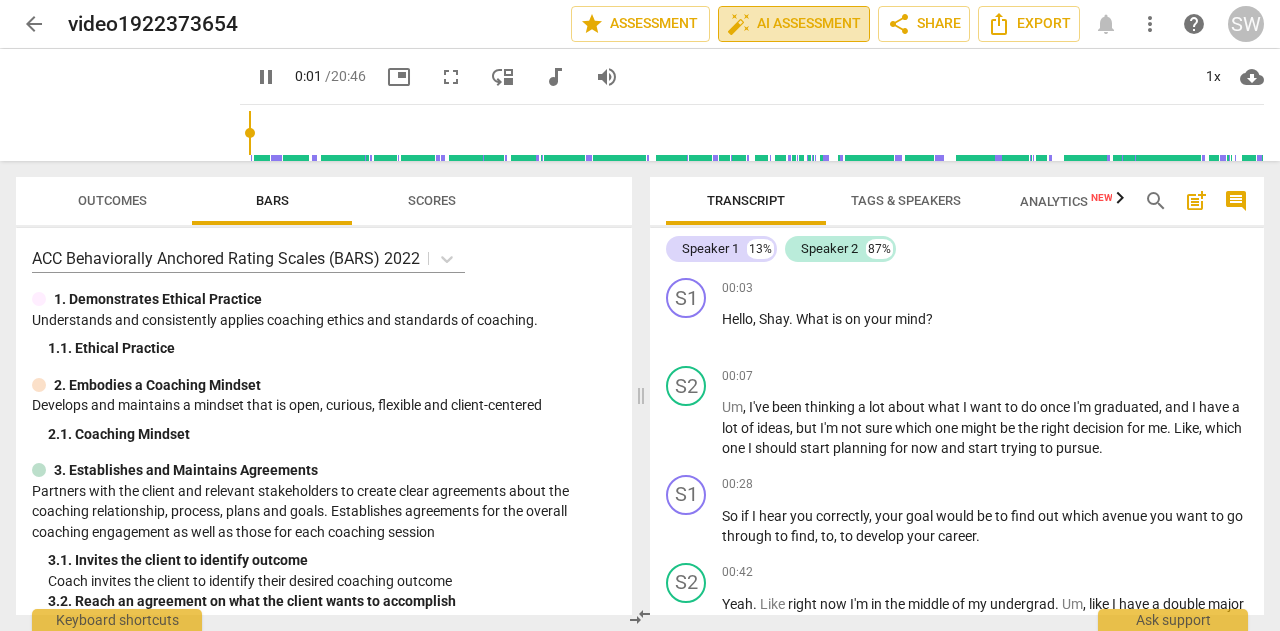 click on "auto_fix_high    AI Assessment" at bounding box center [794, 24] 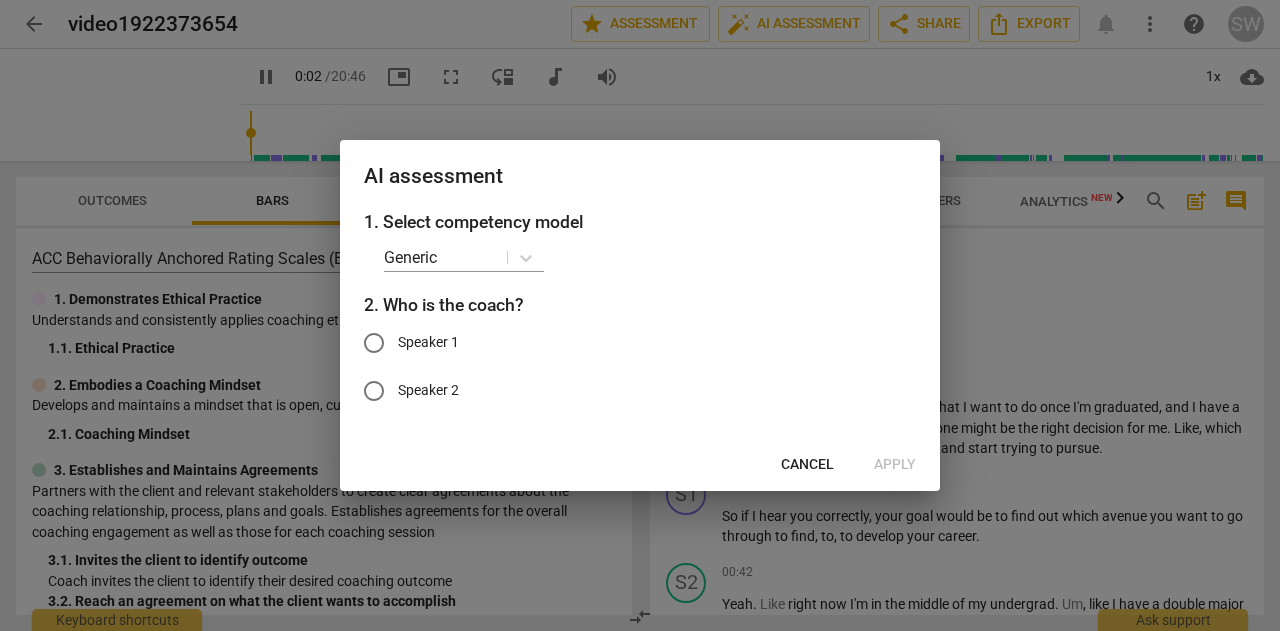 type on "3" 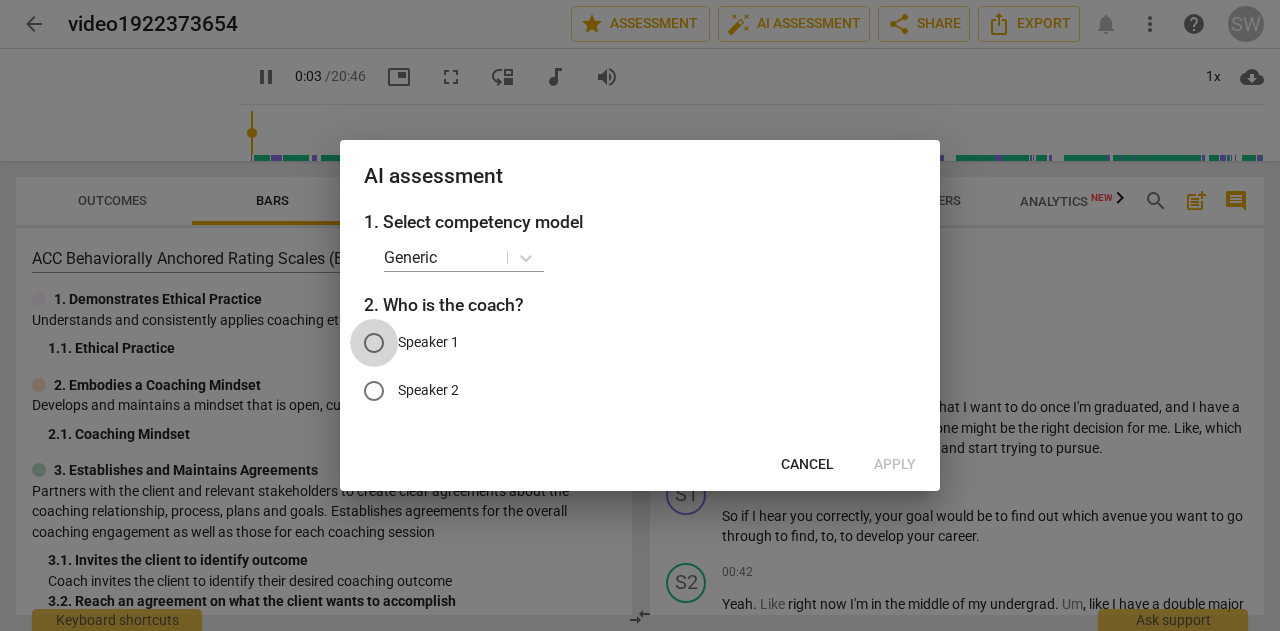 click on "Speaker 1" at bounding box center [374, 343] 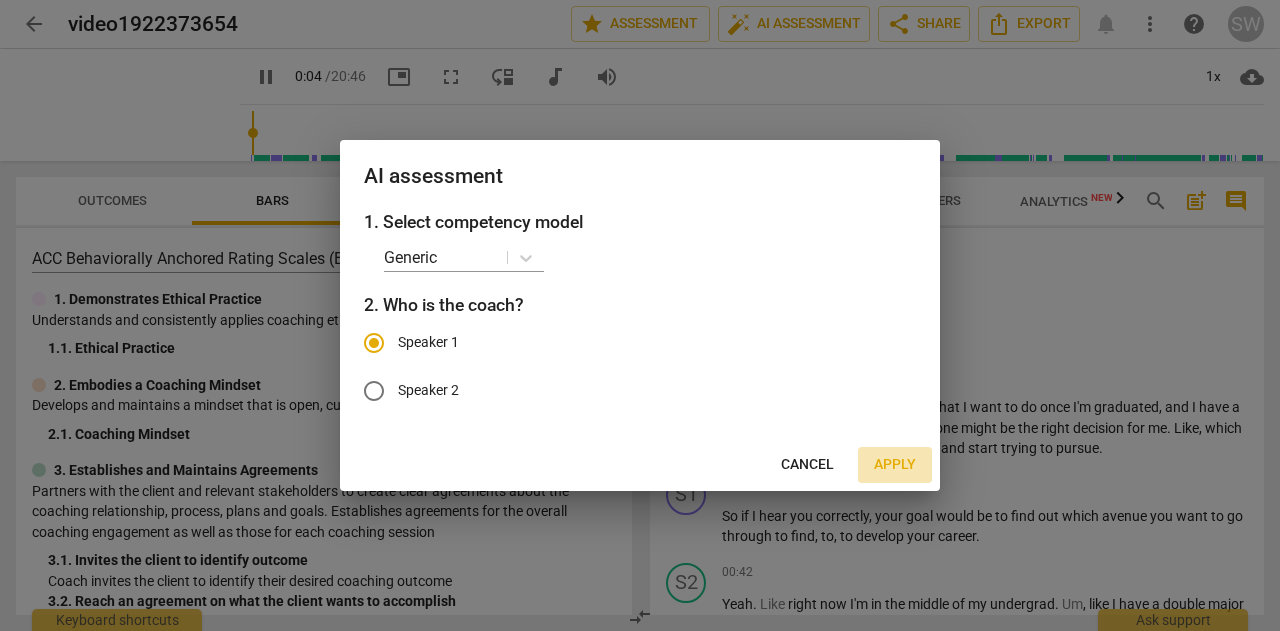 click on "Apply" at bounding box center [895, 465] 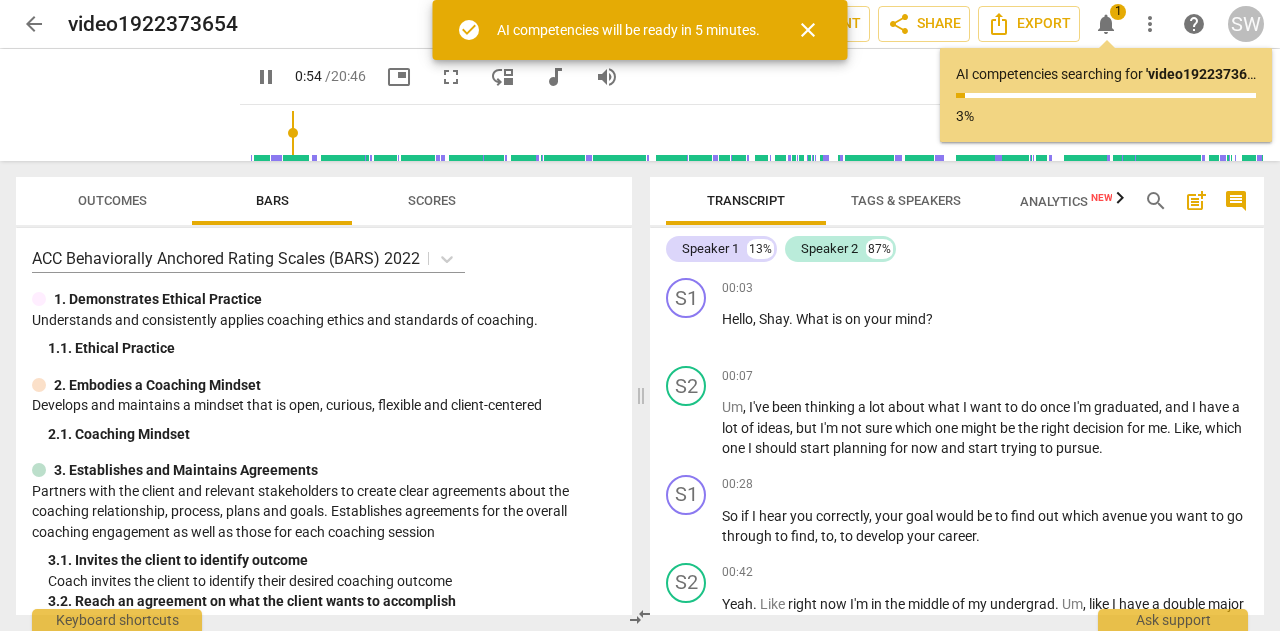 scroll, scrollTop: 345, scrollLeft: 0, axis: vertical 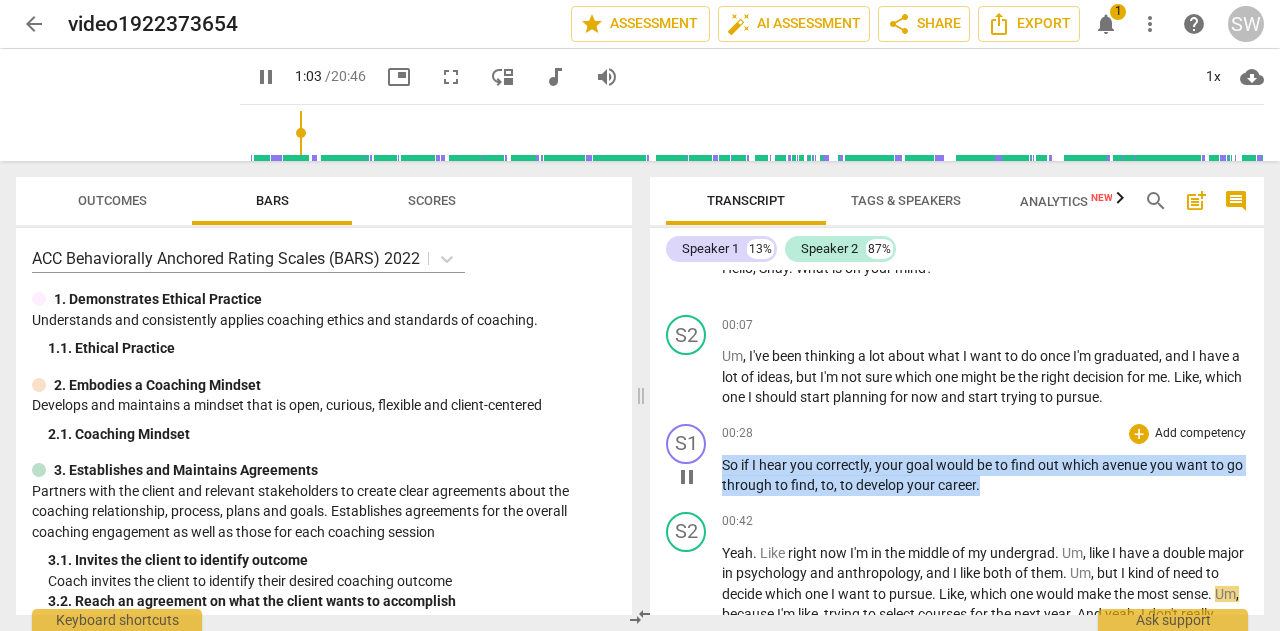 drag, startPoint x: 722, startPoint y: 464, endPoint x: 1028, endPoint y: 489, distance: 307.01953 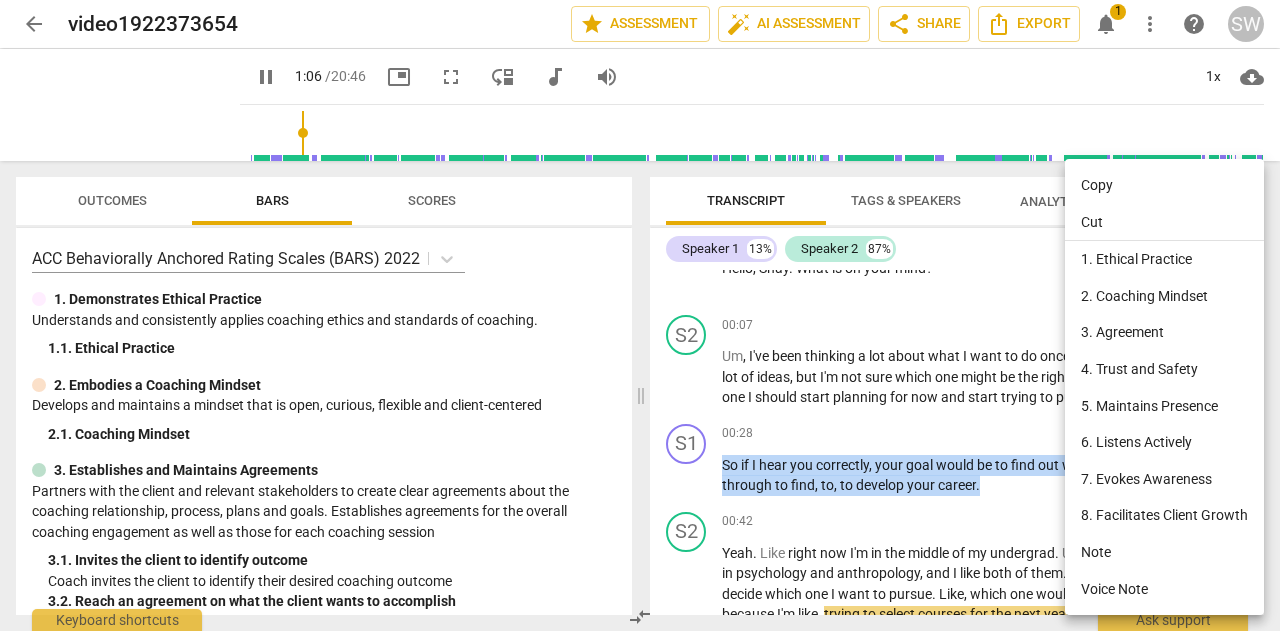 click on "Copy" at bounding box center [1164, 185] 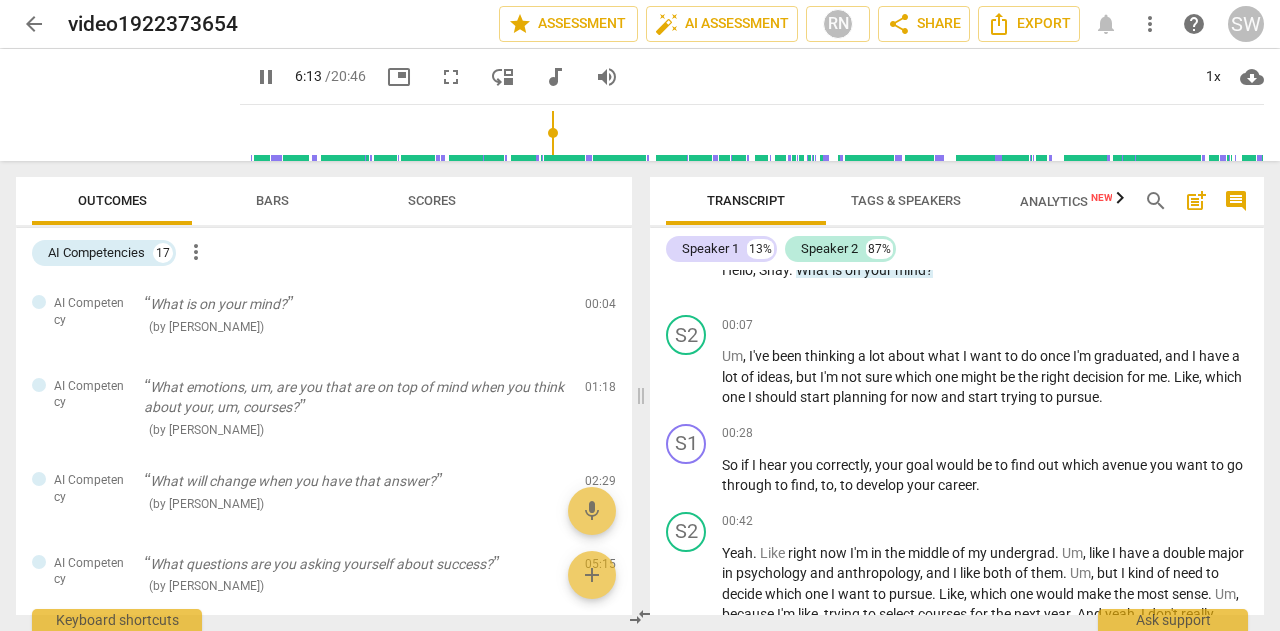 scroll, scrollTop: 2599, scrollLeft: 0, axis: vertical 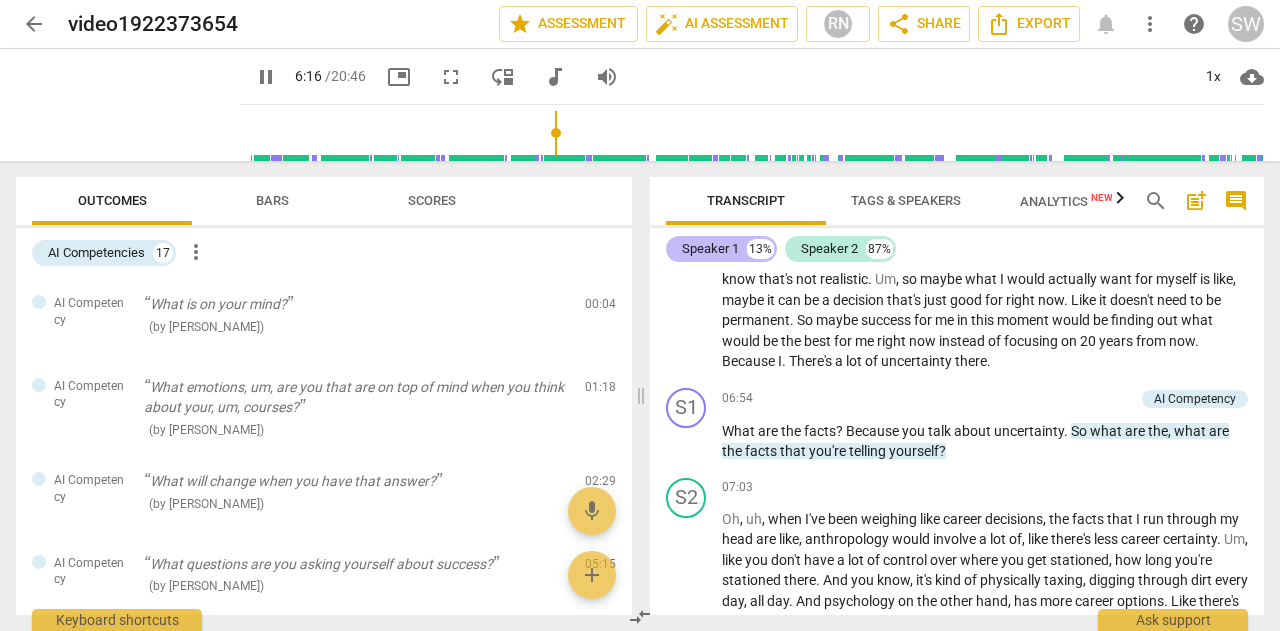 click on "Speaker 1" at bounding box center [710, 249] 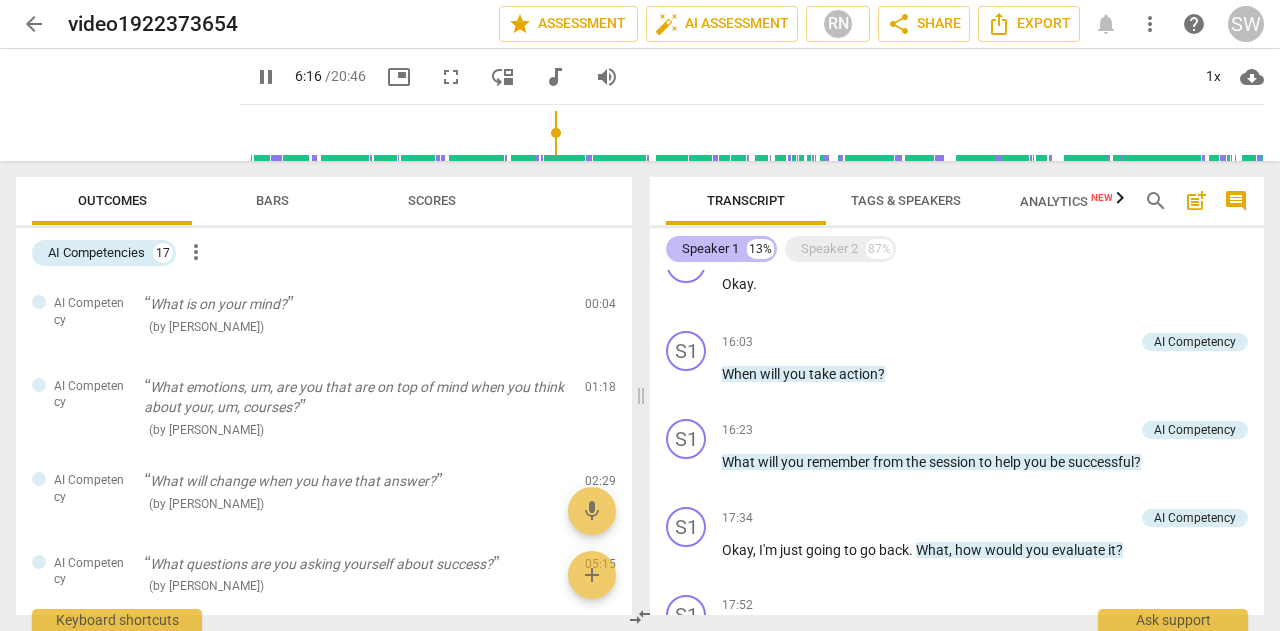 scroll, scrollTop: 908, scrollLeft: 0, axis: vertical 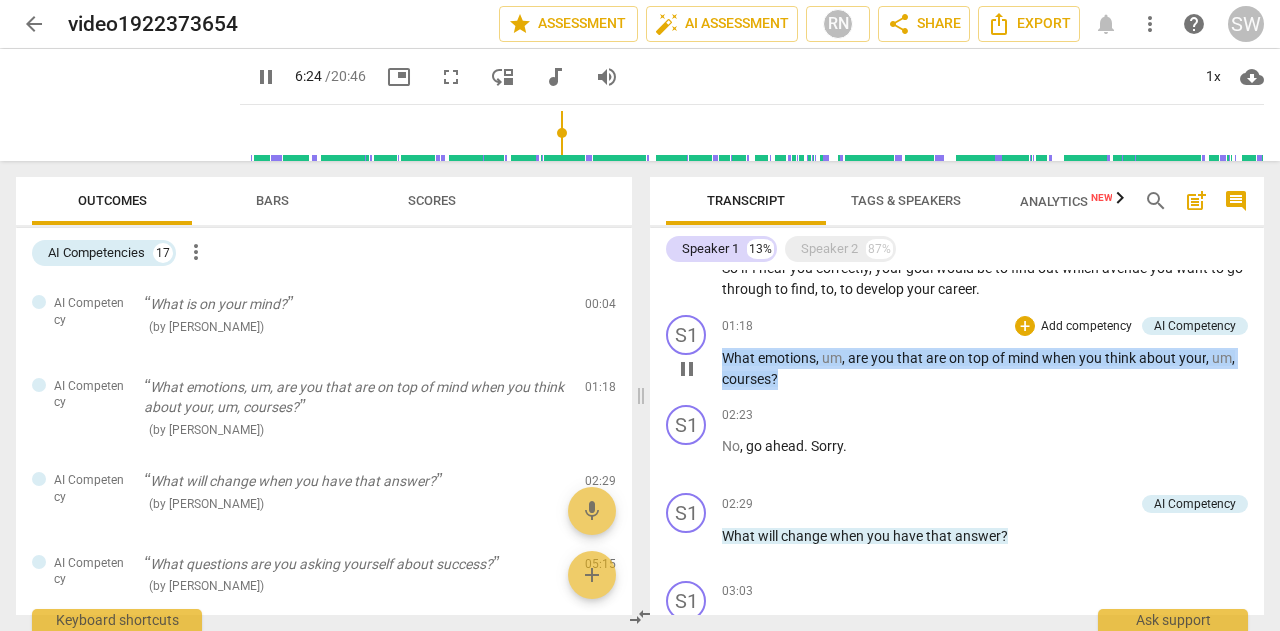 drag, startPoint x: 724, startPoint y: 361, endPoint x: 790, endPoint y: 385, distance: 70.2282 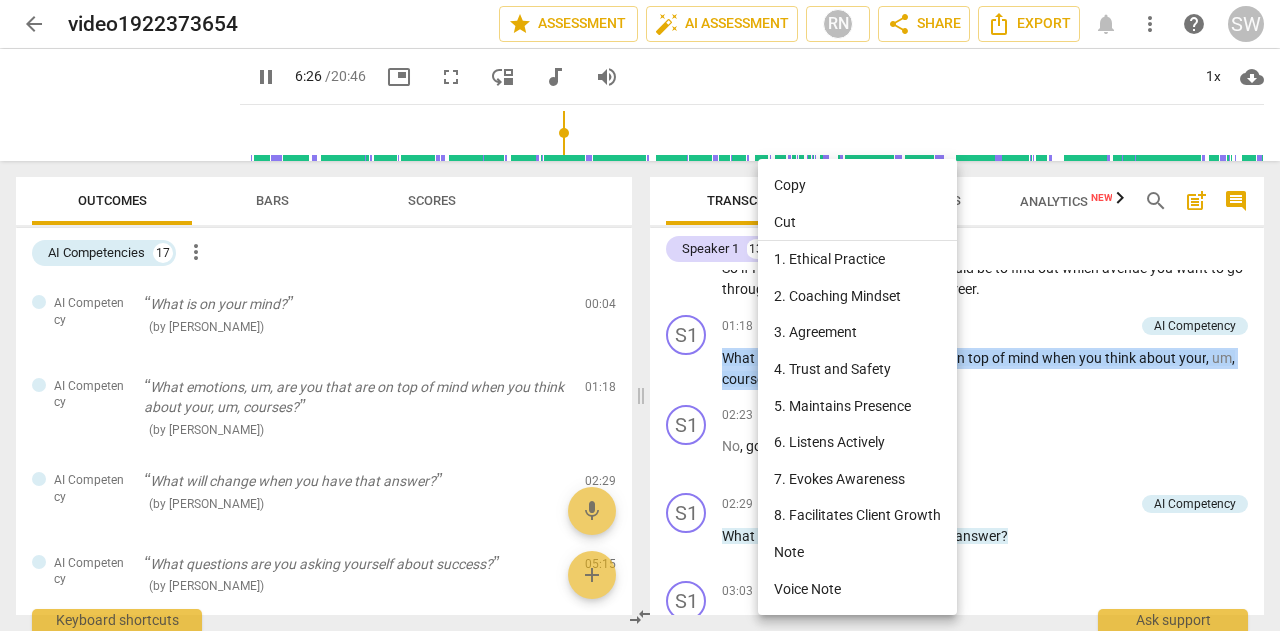 click on "Copy" at bounding box center [857, 185] 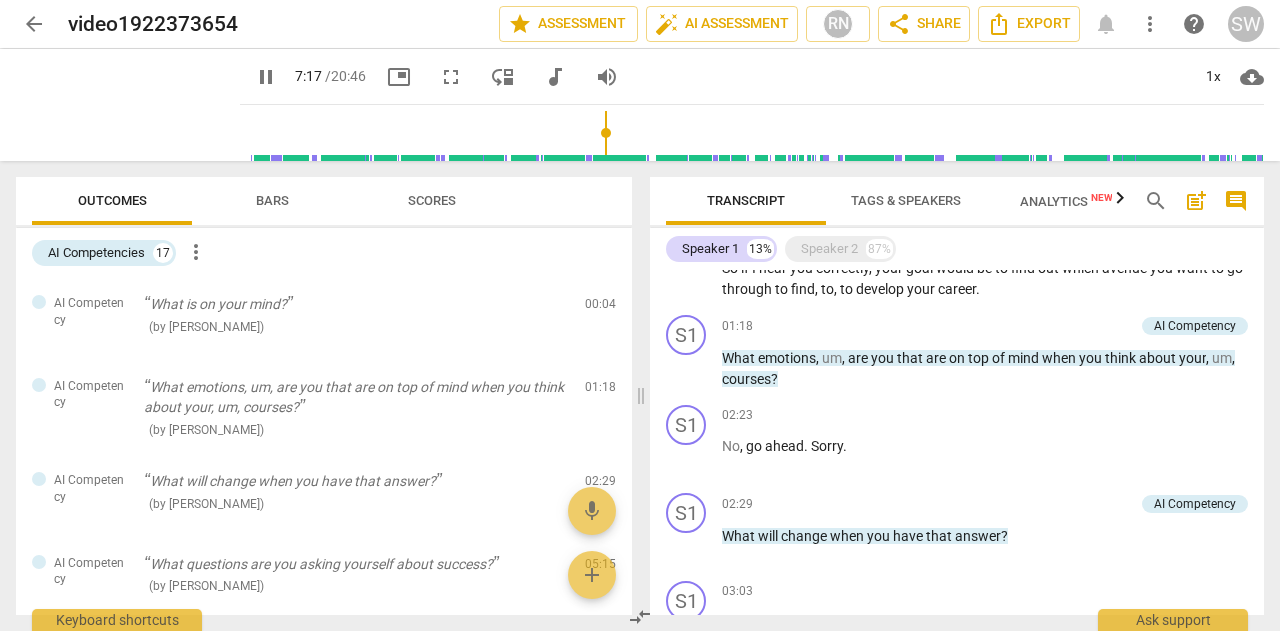 scroll, scrollTop: 1100, scrollLeft: 0, axis: vertical 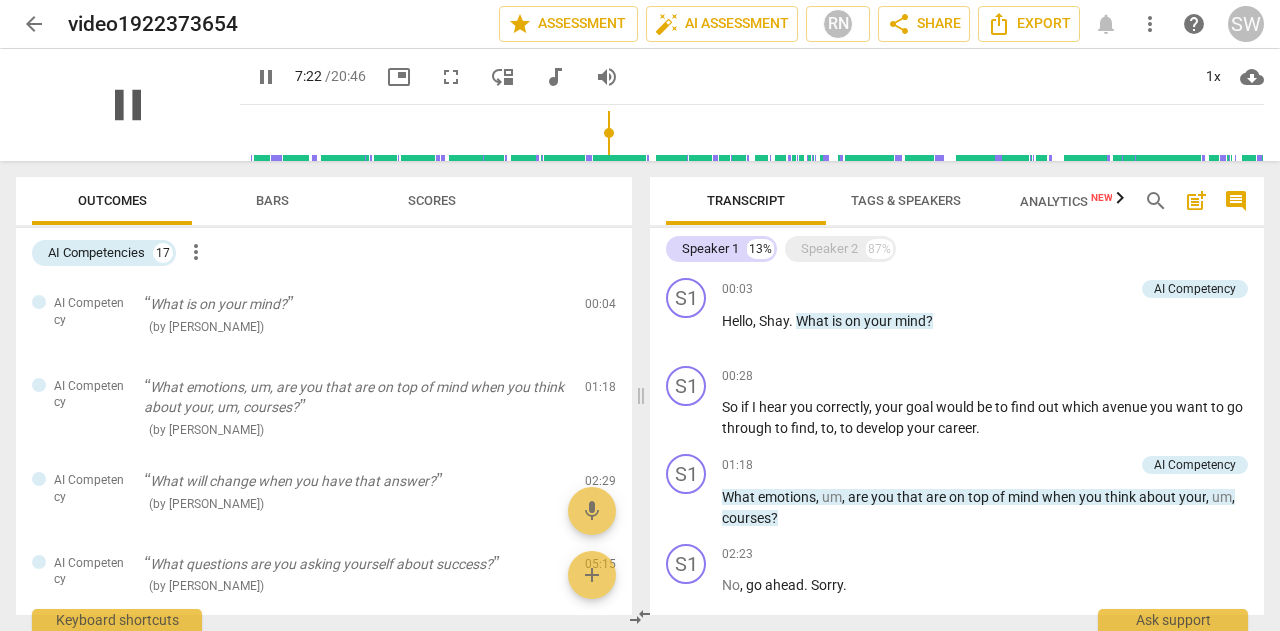 click on "pause" at bounding box center (128, 105) 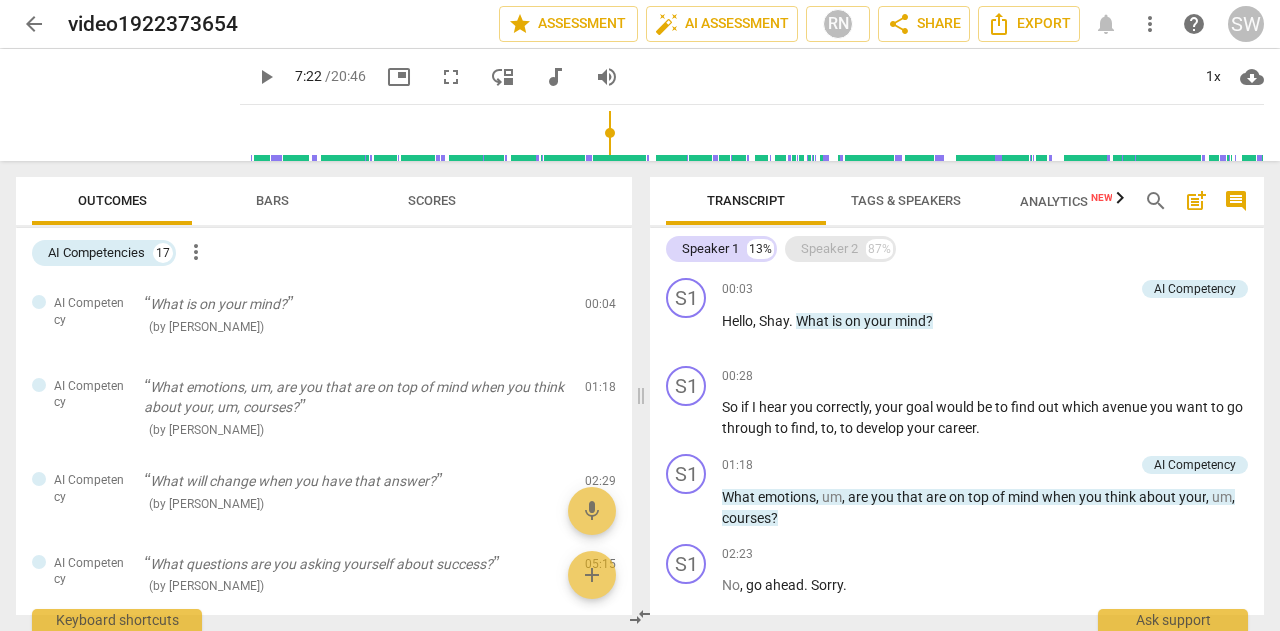 click on "Speaker 2" at bounding box center (829, 249) 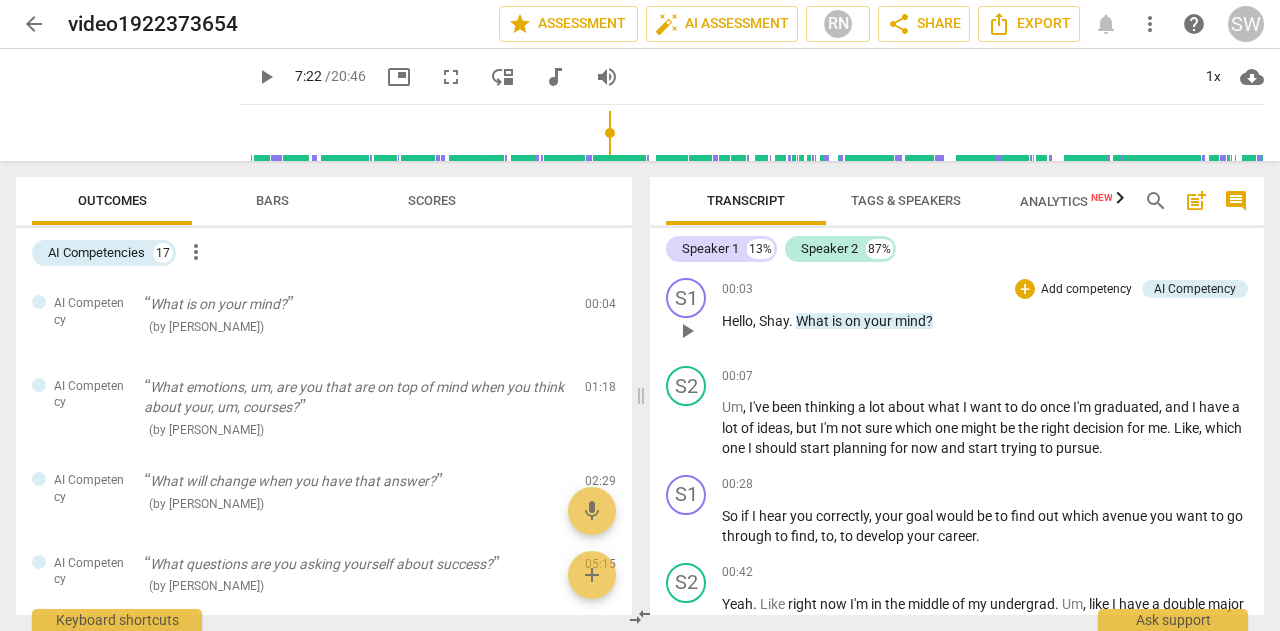 click on "S1 play_arrow pause 00:03 + Add competency AI Competency keyboard_arrow_right Hello ,   Shay .   What   is   on   your   mind ? AI Competency auto_awesome AI delete 08:41 [DATE]" at bounding box center (957, 314) 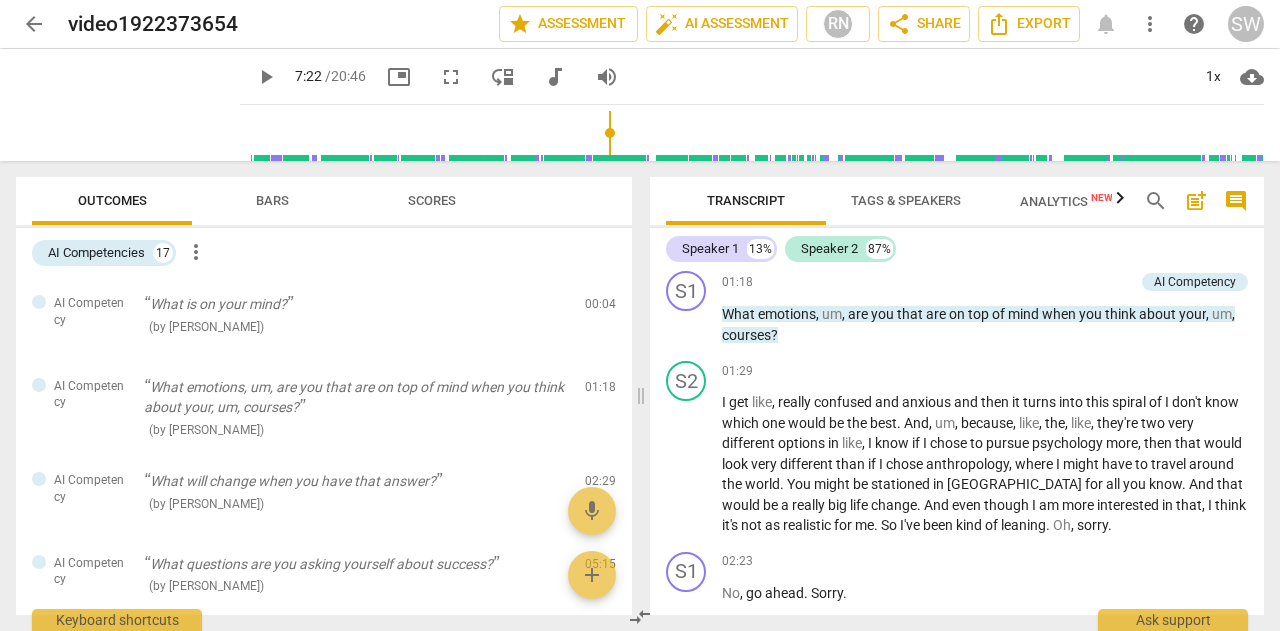 scroll, scrollTop: 458, scrollLeft: 0, axis: vertical 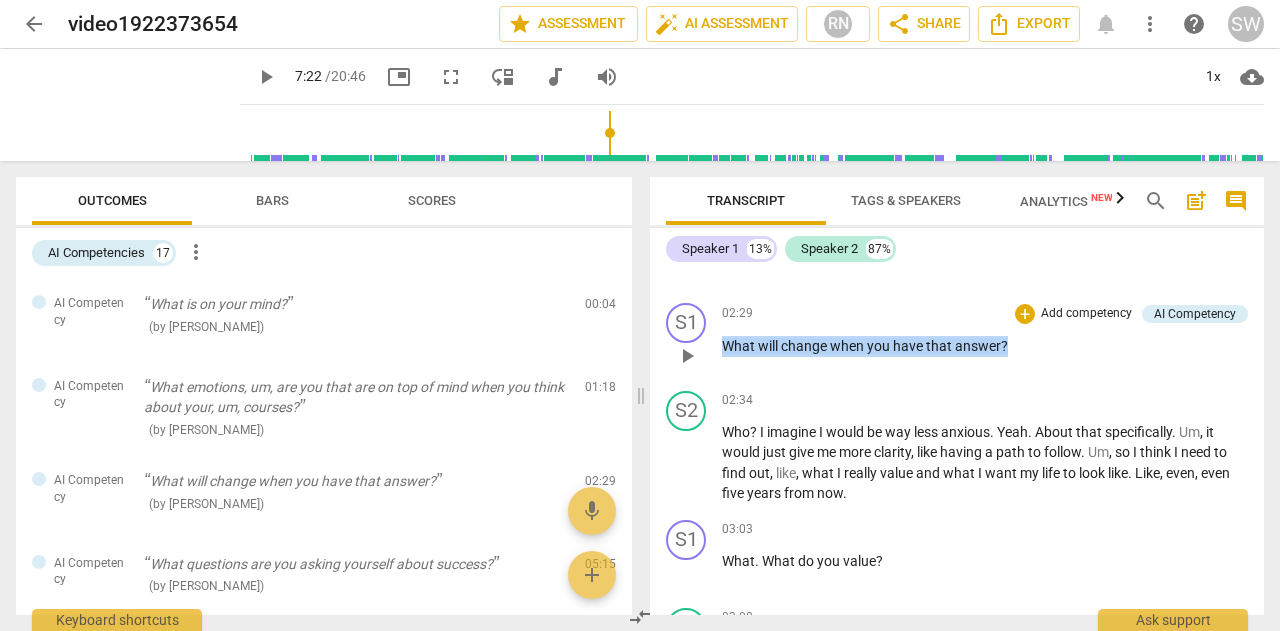 drag, startPoint x: 724, startPoint y: 363, endPoint x: 1030, endPoint y: 382, distance: 306.5893 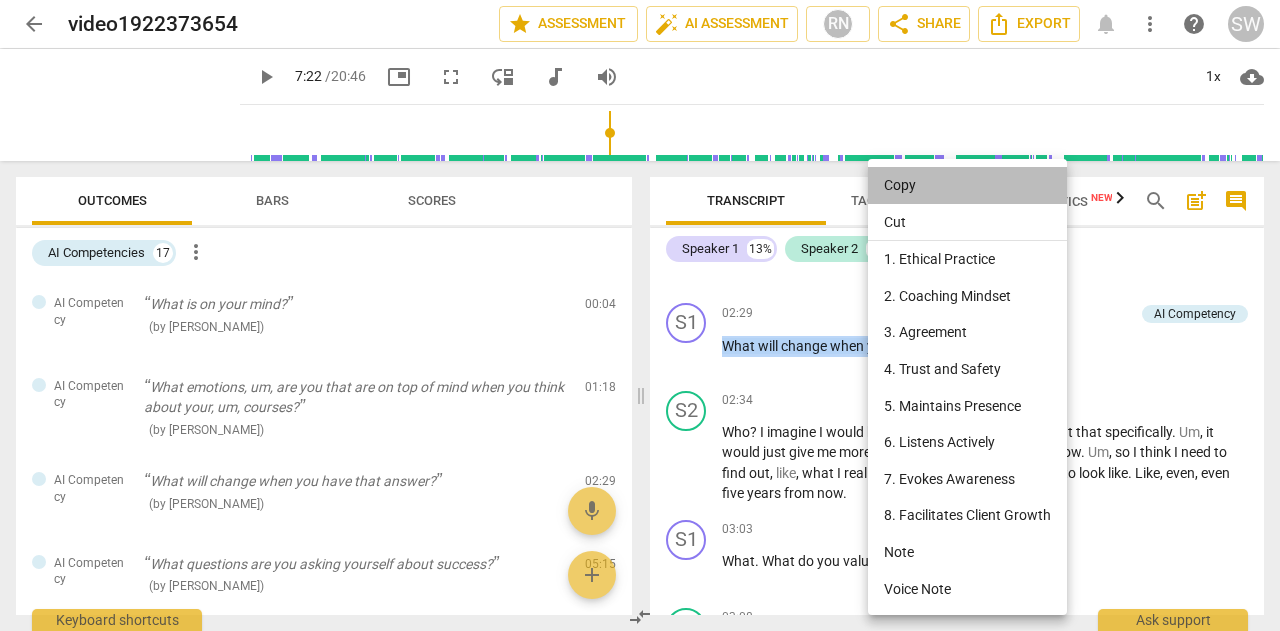 click on "Copy" at bounding box center (967, 185) 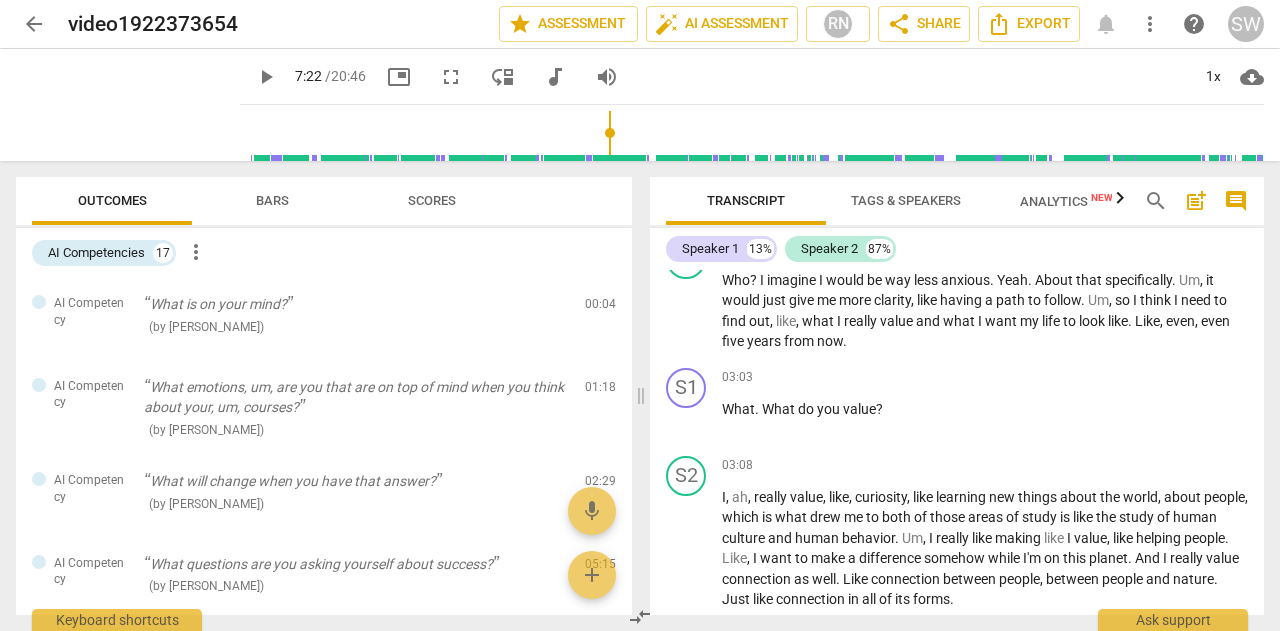 scroll, scrollTop: 1052, scrollLeft: 0, axis: vertical 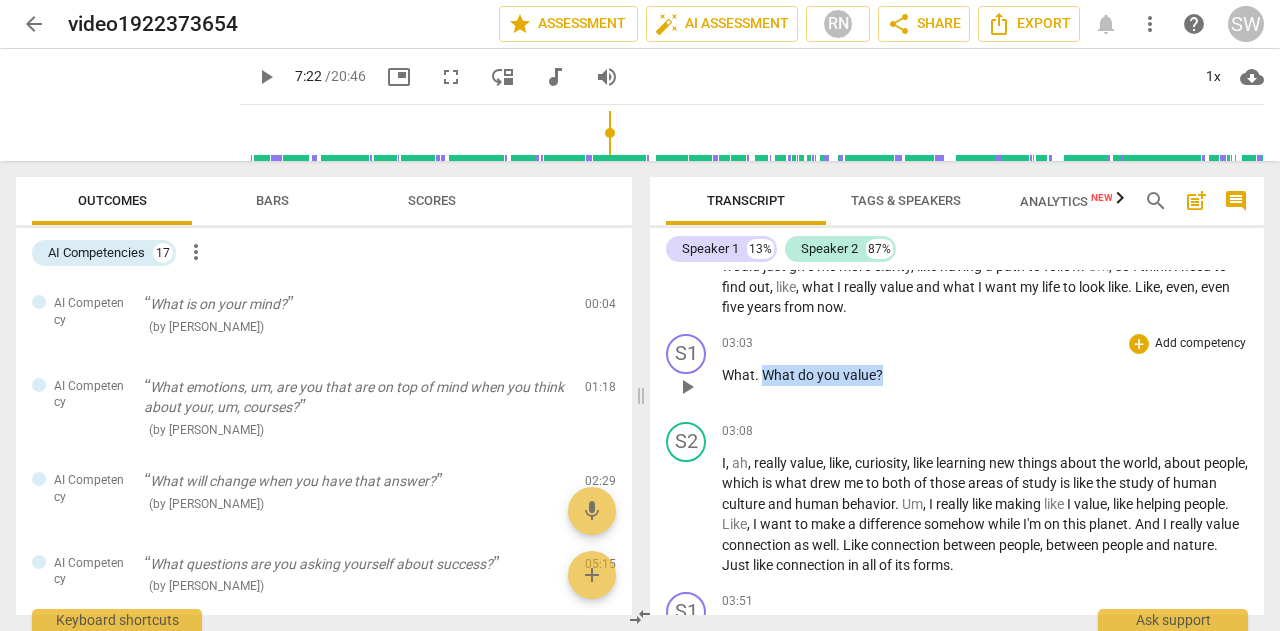 drag, startPoint x: 762, startPoint y: 397, endPoint x: 929, endPoint y: 399, distance: 167.01198 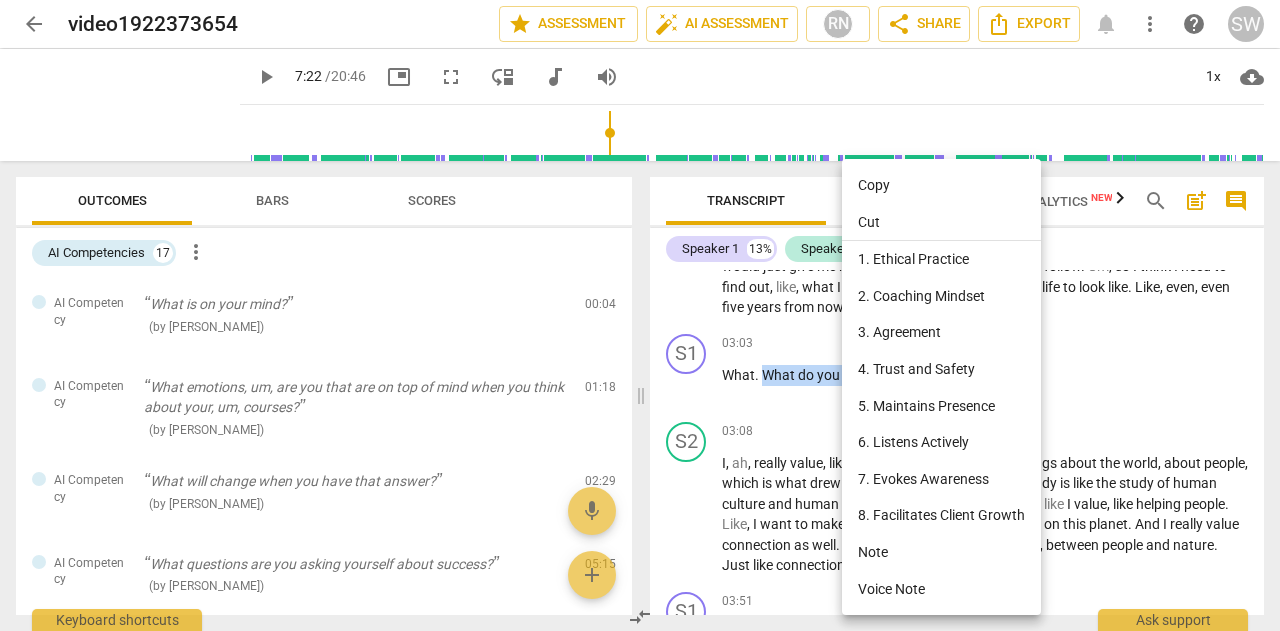 click on "Copy" at bounding box center (941, 185) 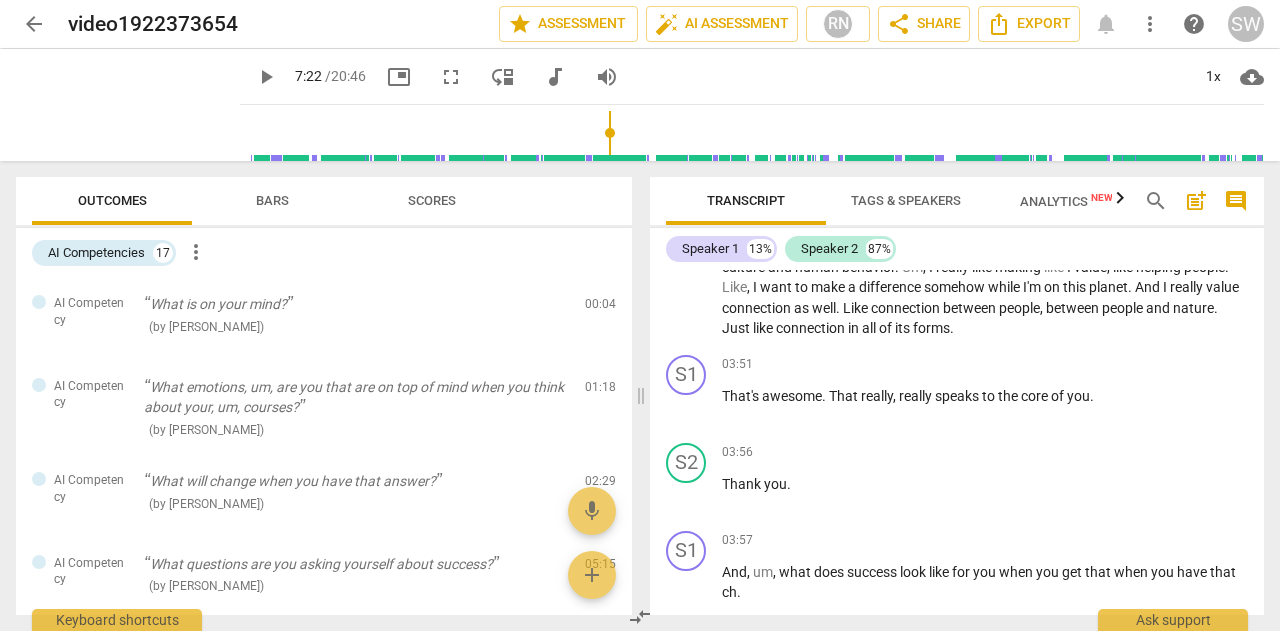 scroll, scrollTop: 1323, scrollLeft: 0, axis: vertical 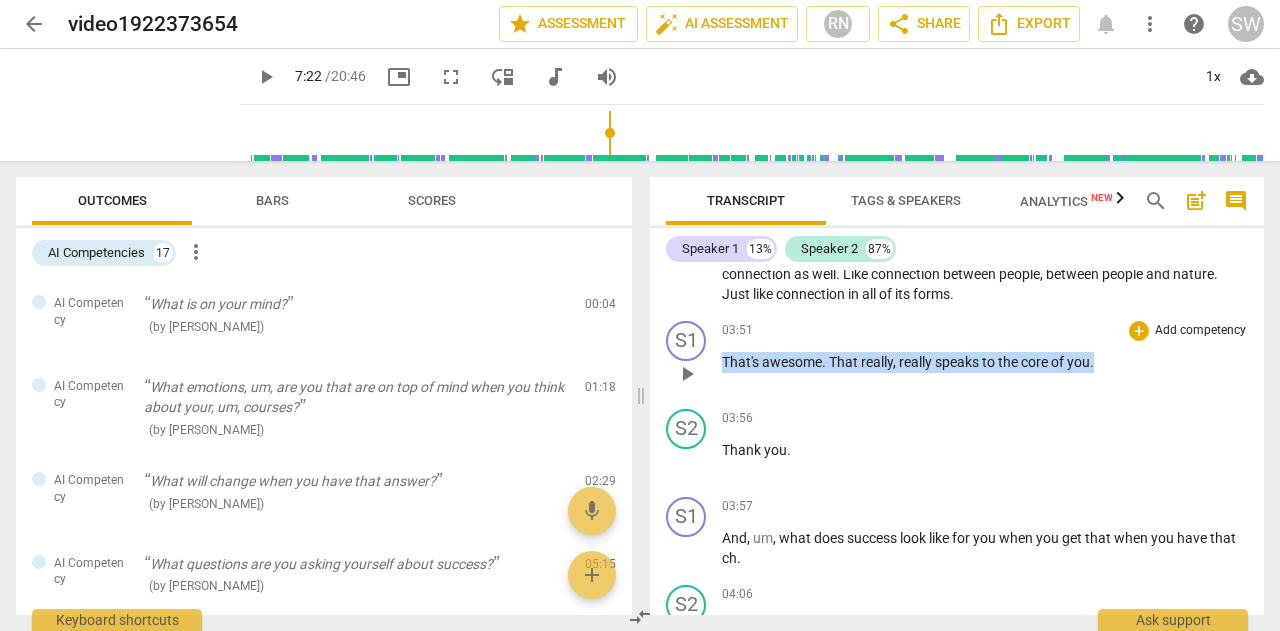 drag, startPoint x: 723, startPoint y: 380, endPoint x: 1115, endPoint y: 393, distance: 392.2155 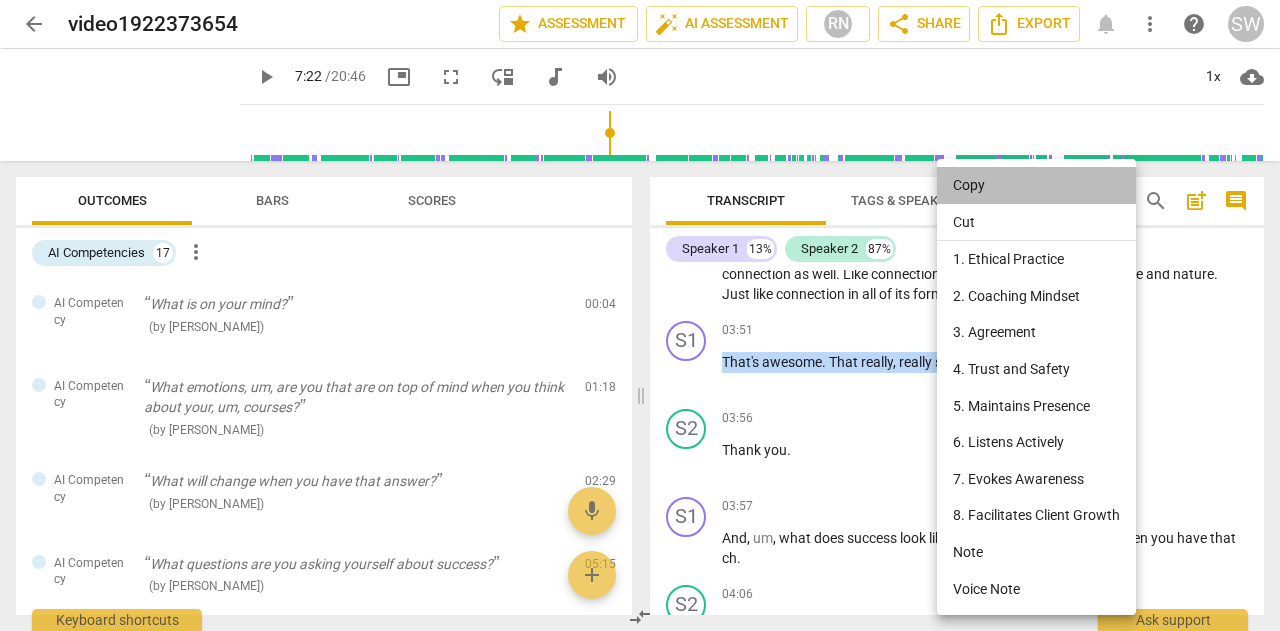 click on "Copy" at bounding box center (1036, 185) 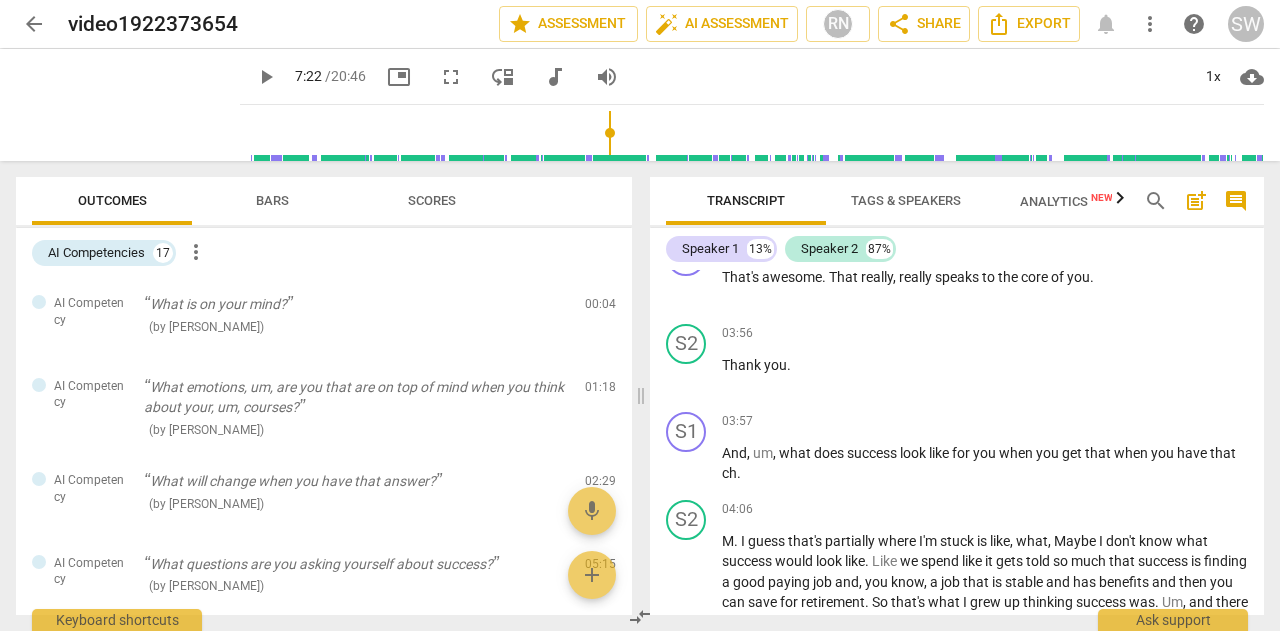 scroll, scrollTop: 1510, scrollLeft: 0, axis: vertical 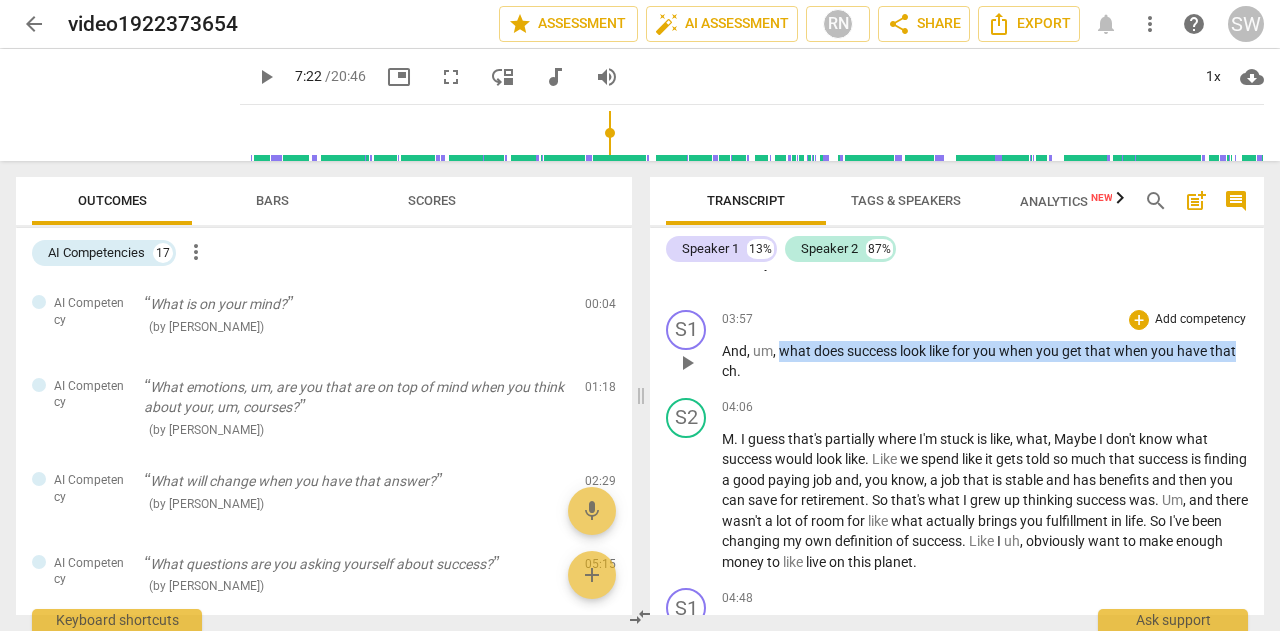drag, startPoint x: 781, startPoint y: 374, endPoint x: 1239, endPoint y: 373, distance: 458.0011 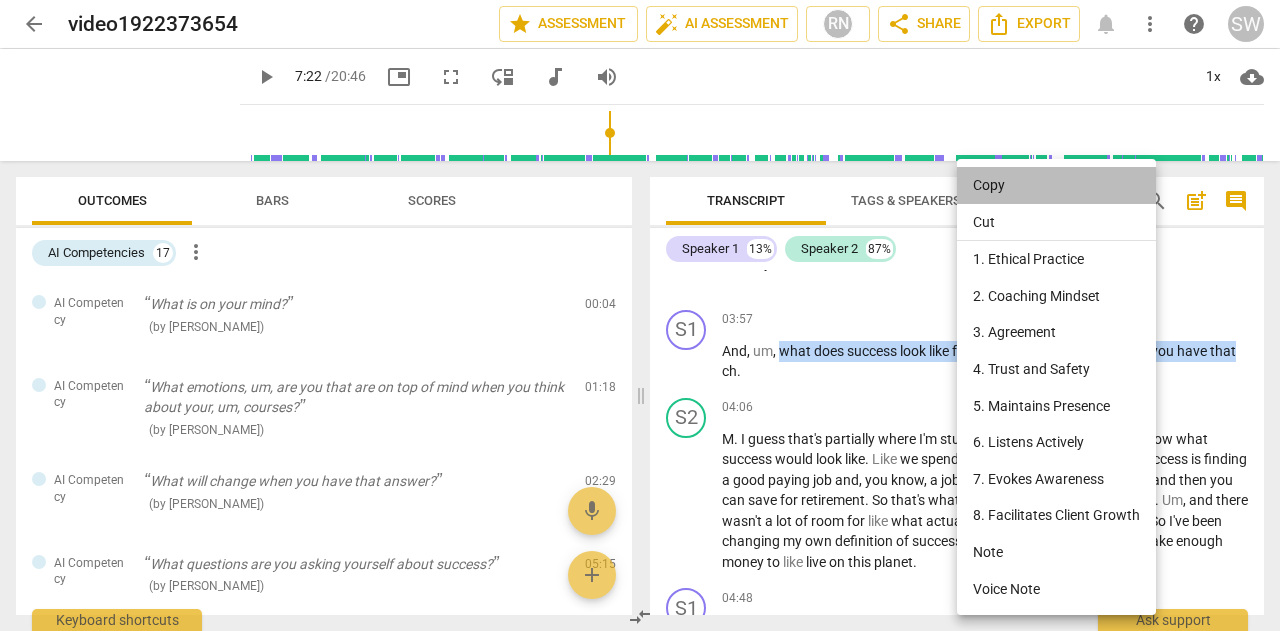 click on "Copy" at bounding box center [1056, 185] 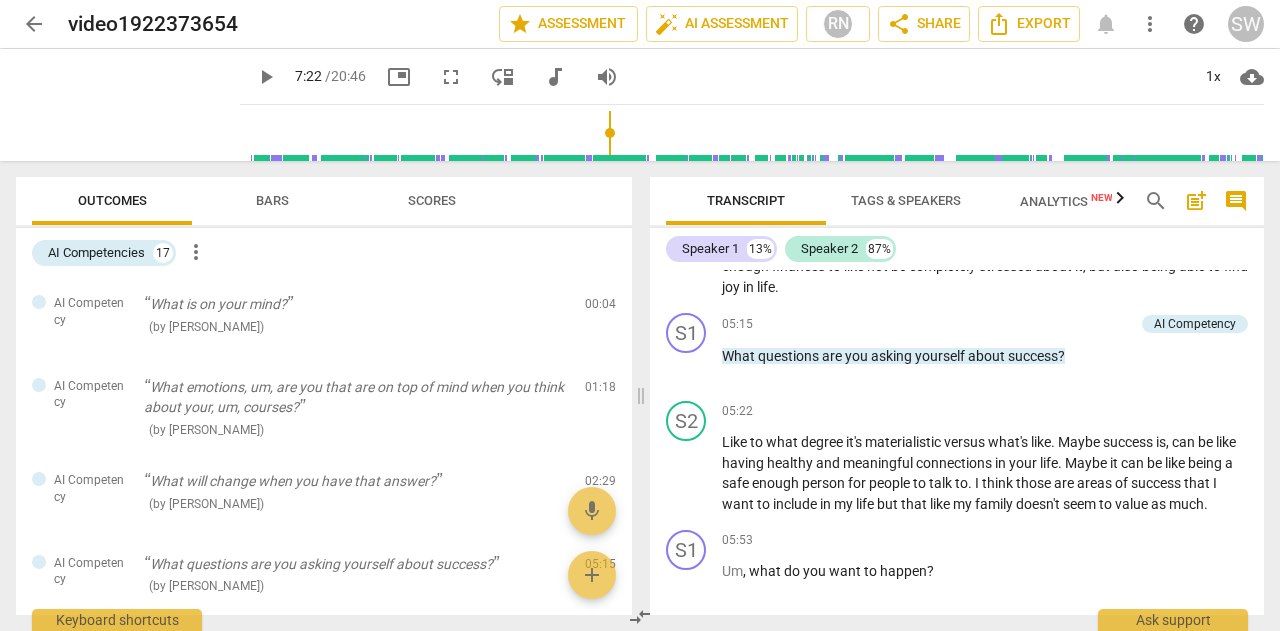 scroll, scrollTop: 2019, scrollLeft: 0, axis: vertical 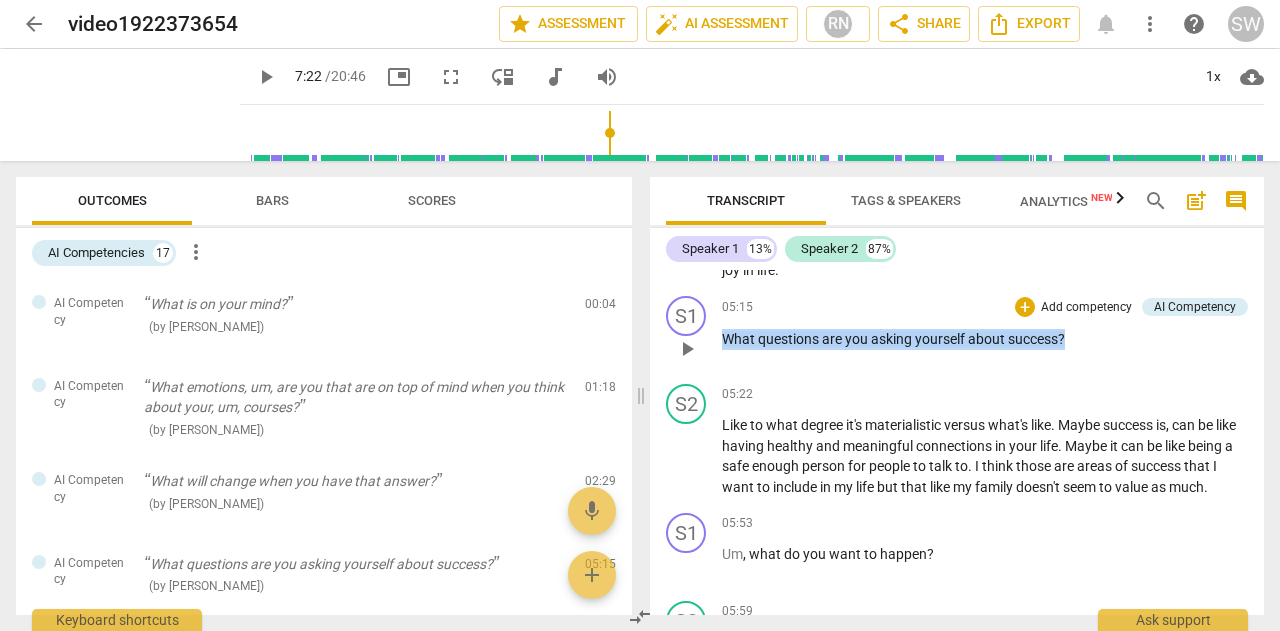 drag, startPoint x: 723, startPoint y: 361, endPoint x: 1078, endPoint y: 375, distance: 355.27594 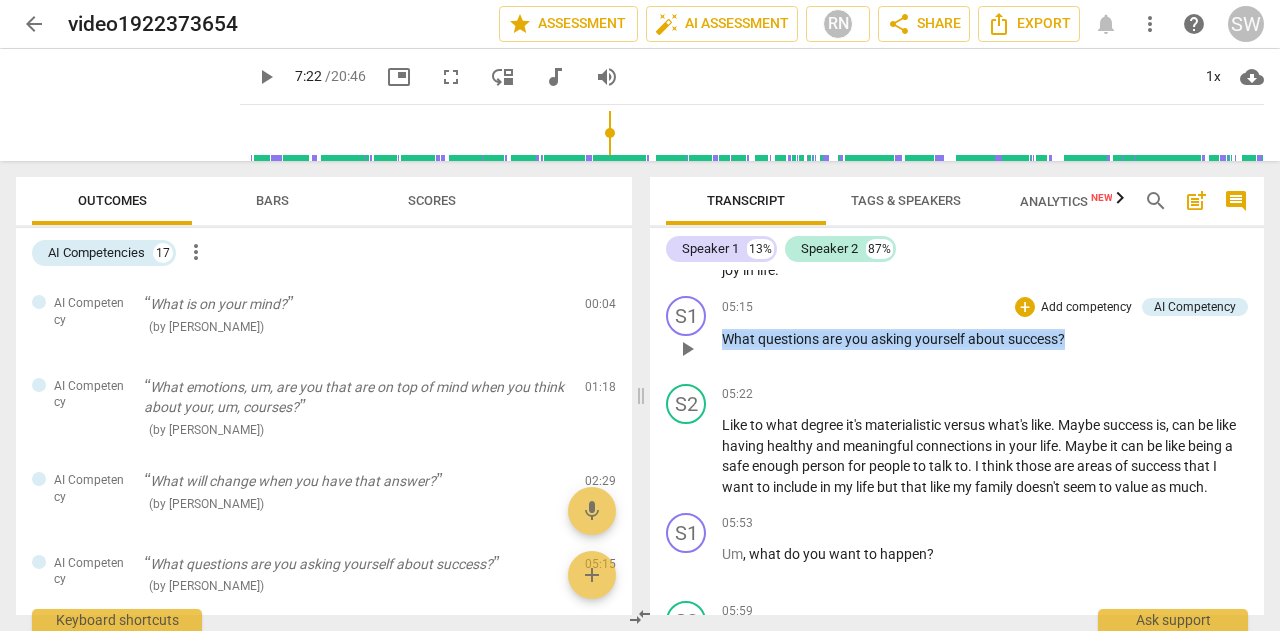 click on "05:15 + Add competency AI Competency keyboard_arrow_right What   questions   are   you   asking   yourself   about   success ?" at bounding box center [985, 332] 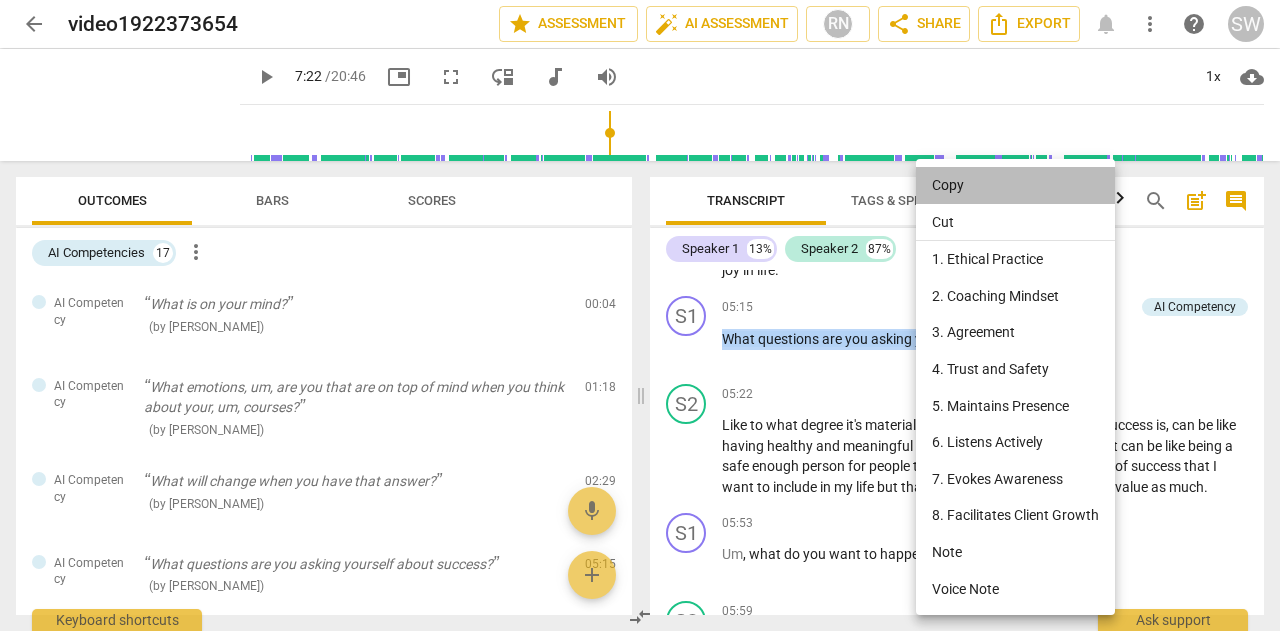 click on "Copy" at bounding box center (1015, 185) 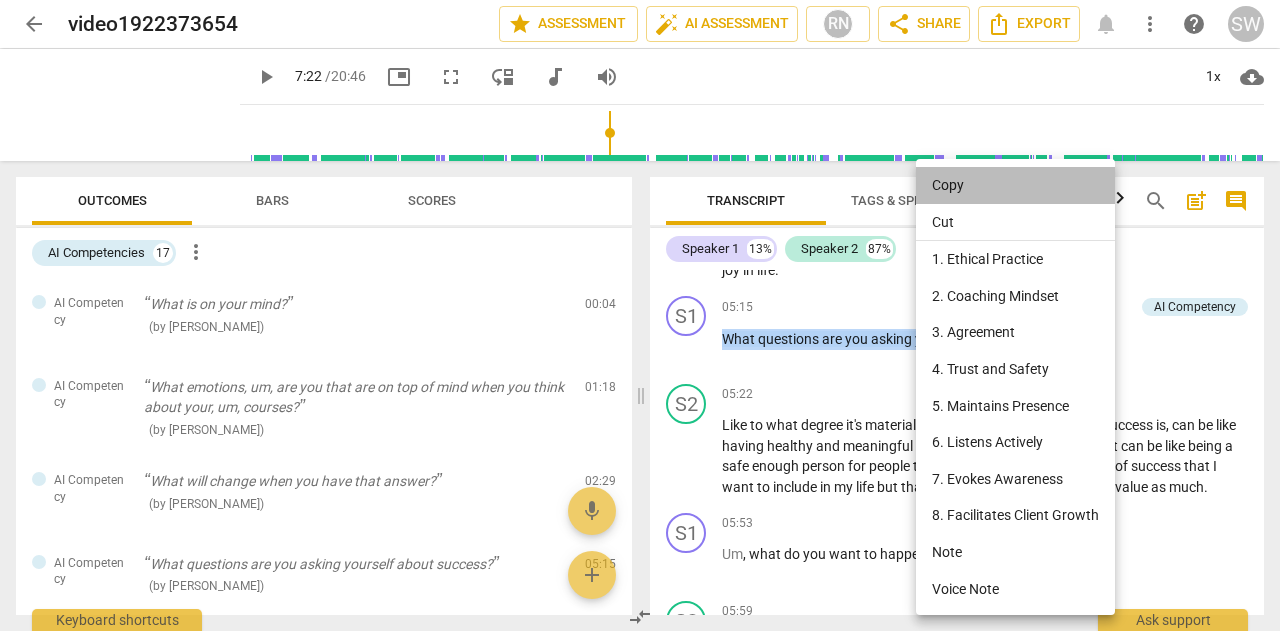 copy on "What   questions   are   you   asking   yourself   about   success ?" 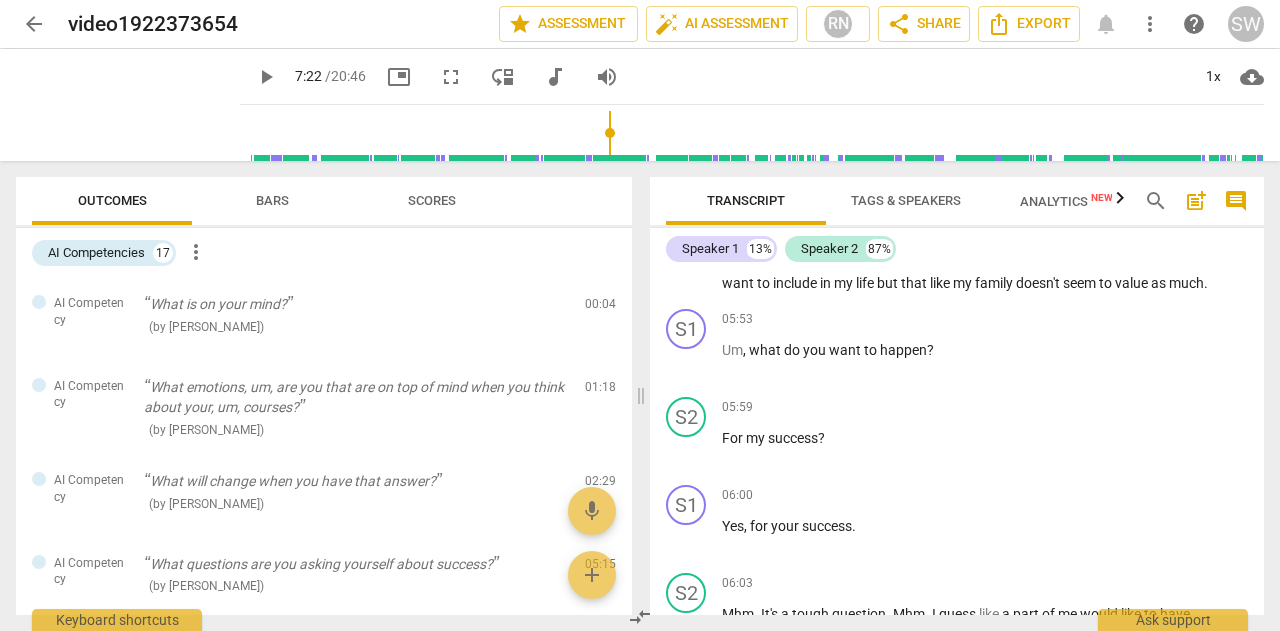 scroll, scrollTop: 2257, scrollLeft: 0, axis: vertical 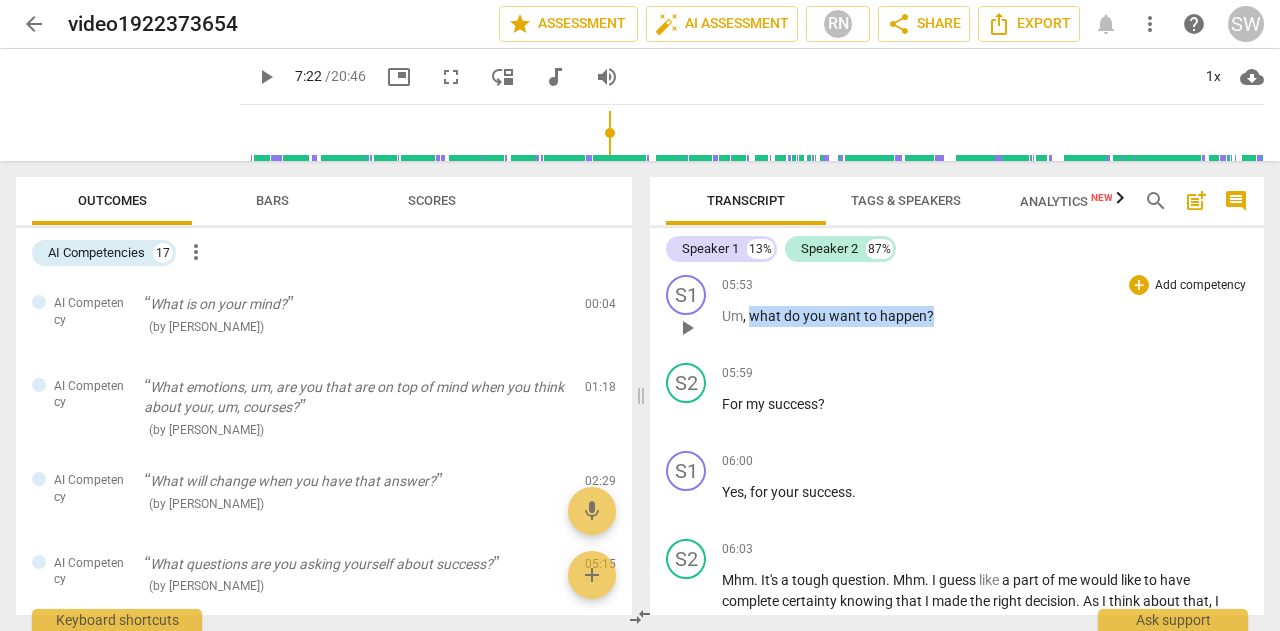 drag, startPoint x: 749, startPoint y: 357, endPoint x: 984, endPoint y: 343, distance: 235.41666 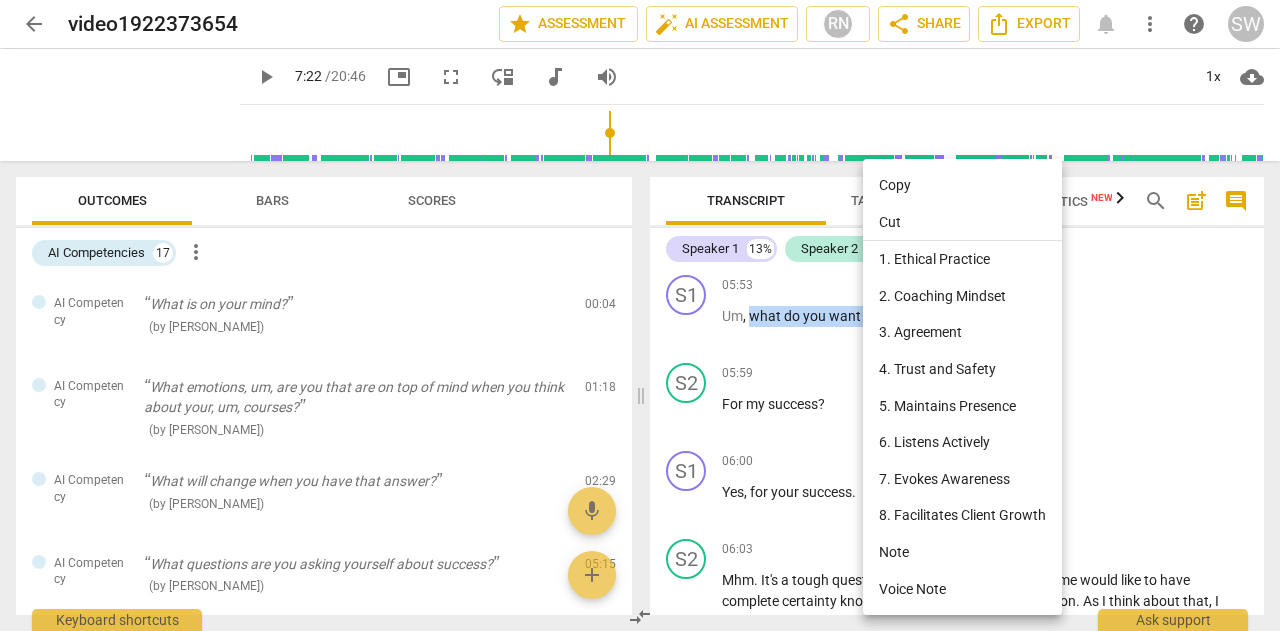 click on "Copy" at bounding box center (962, 185) 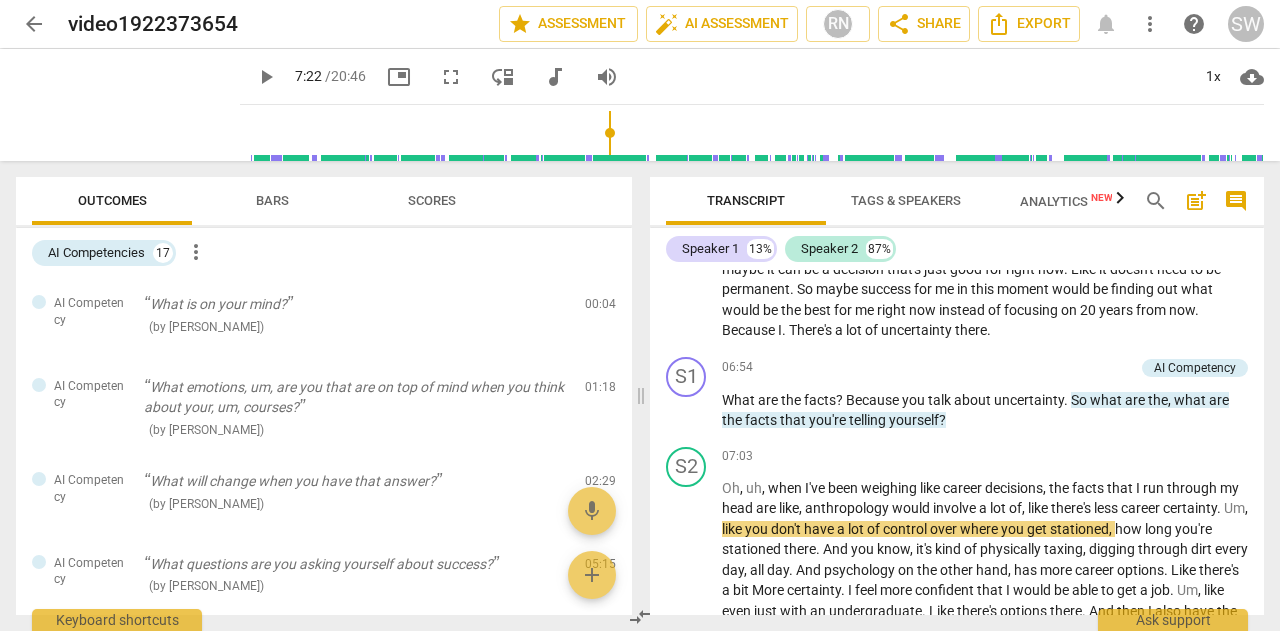 scroll, scrollTop: 2664, scrollLeft: 0, axis: vertical 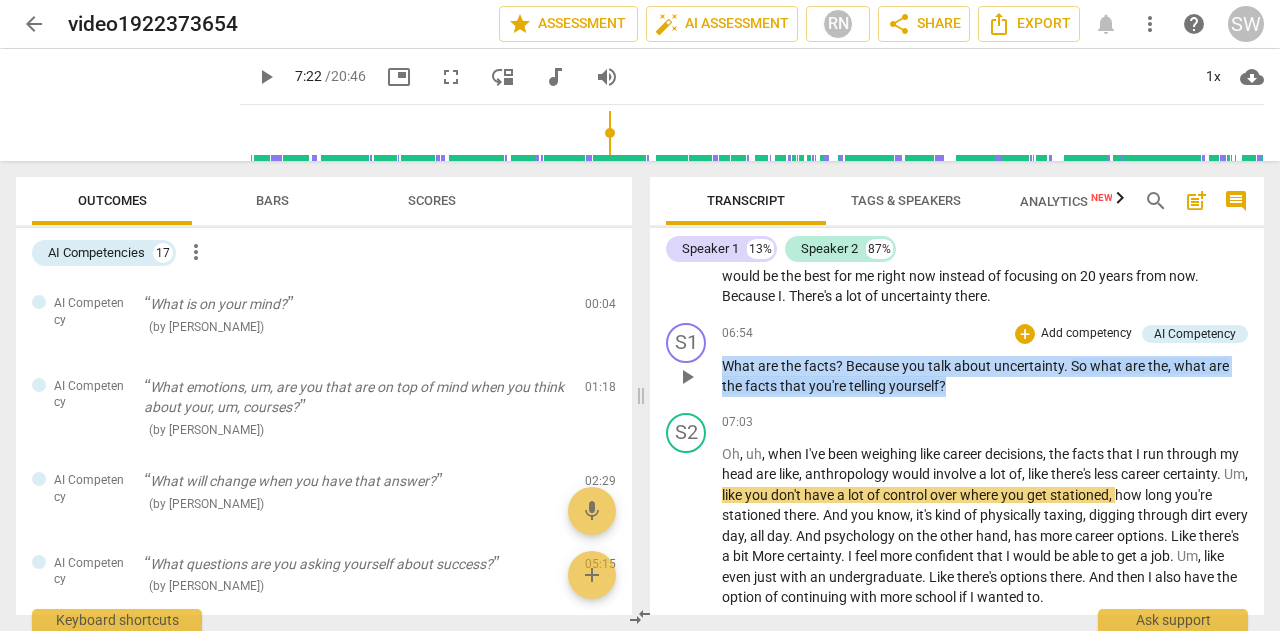 drag, startPoint x: 724, startPoint y: 405, endPoint x: 984, endPoint y: 442, distance: 262.6195 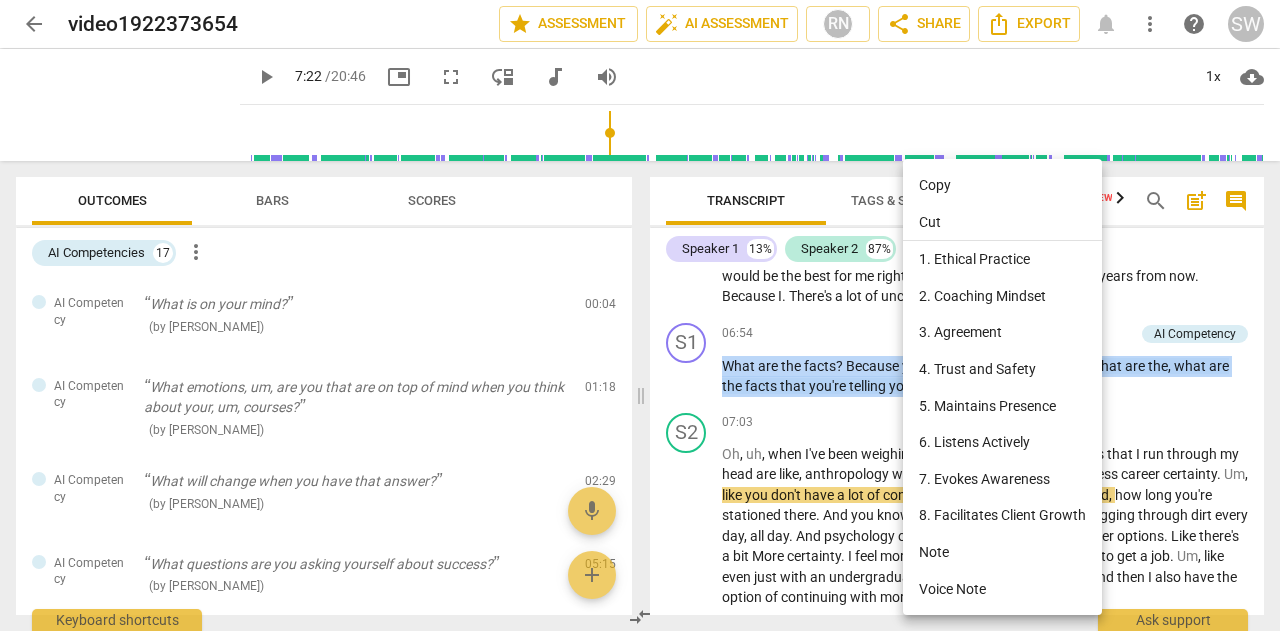 click on "Copy" at bounding box center (1002, 185) 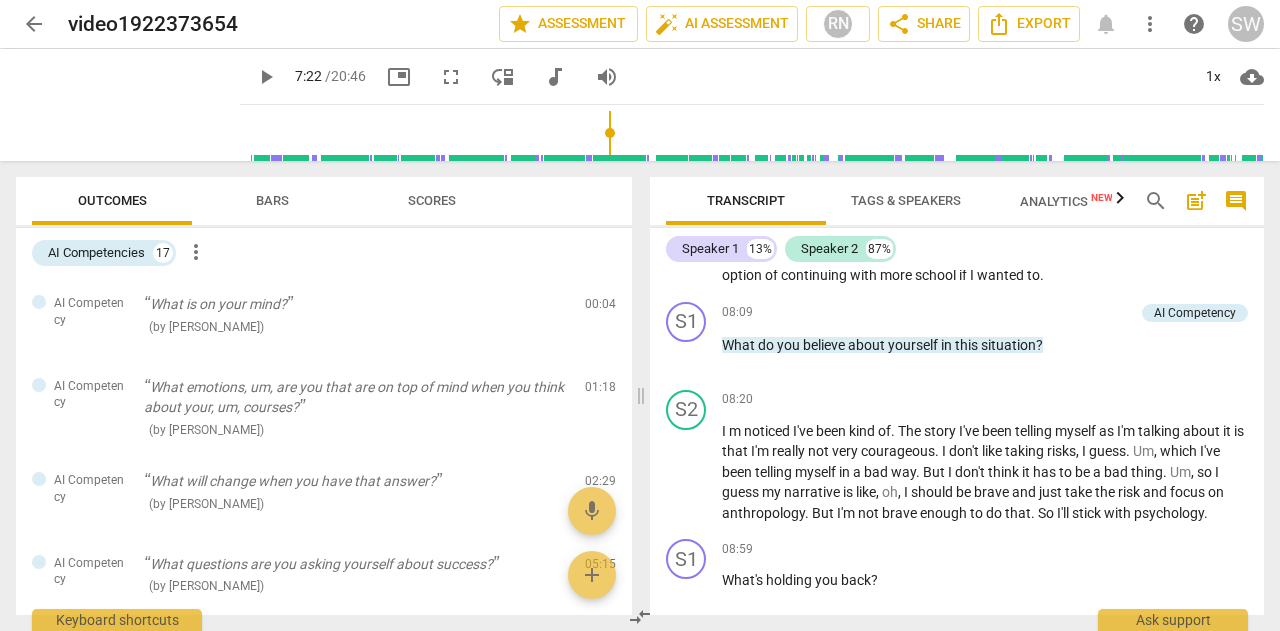 scroll, scrollTop: 3037, scrollLeft: 0, axis: vertical 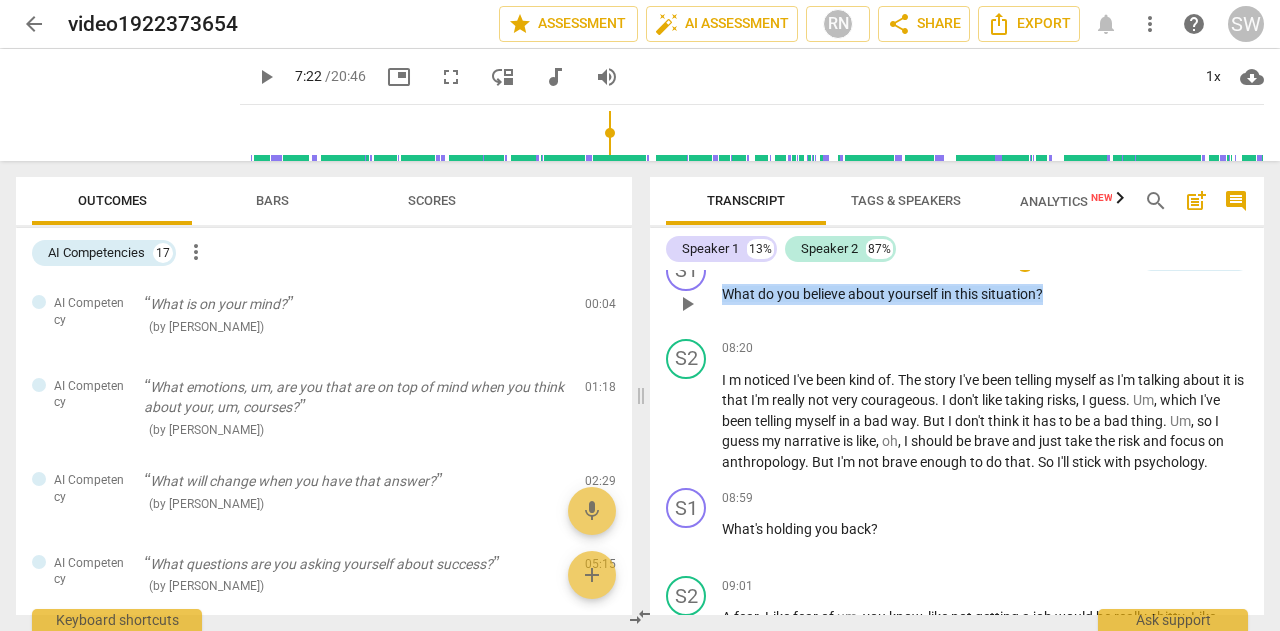 drag, startPoint x: 725, startPoint y: 337, endPoint x: 1057, endPoint y: 336, distance: 332.0015 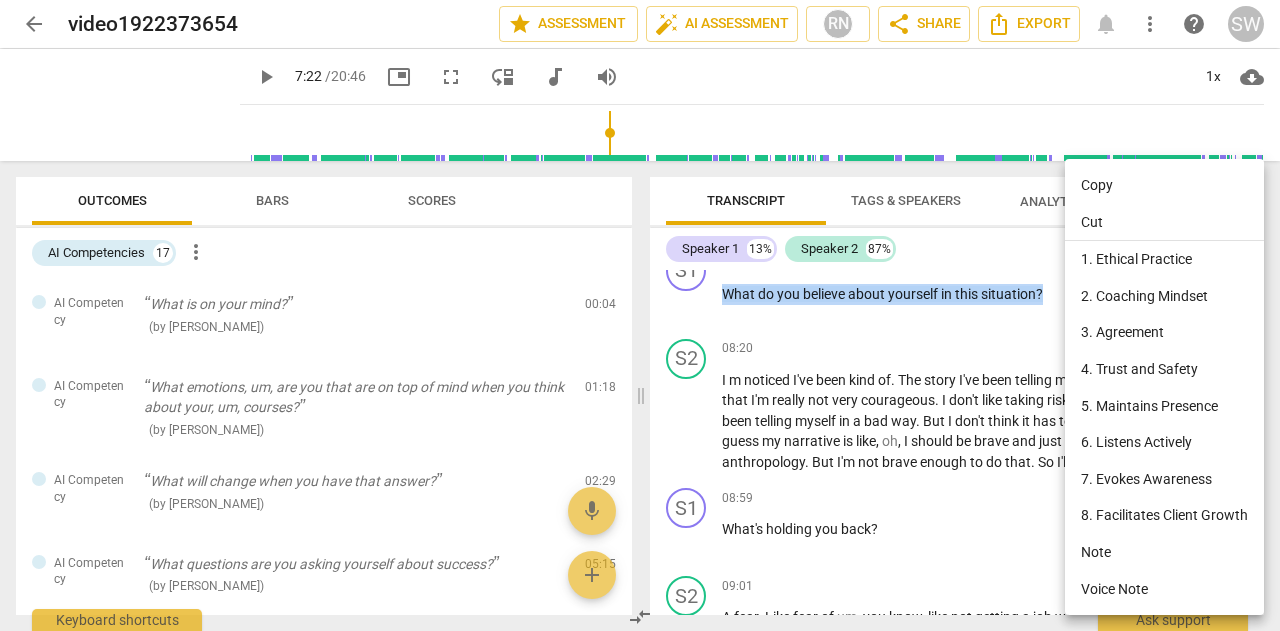 click on "Copy" at bounding box center [1164, 185] 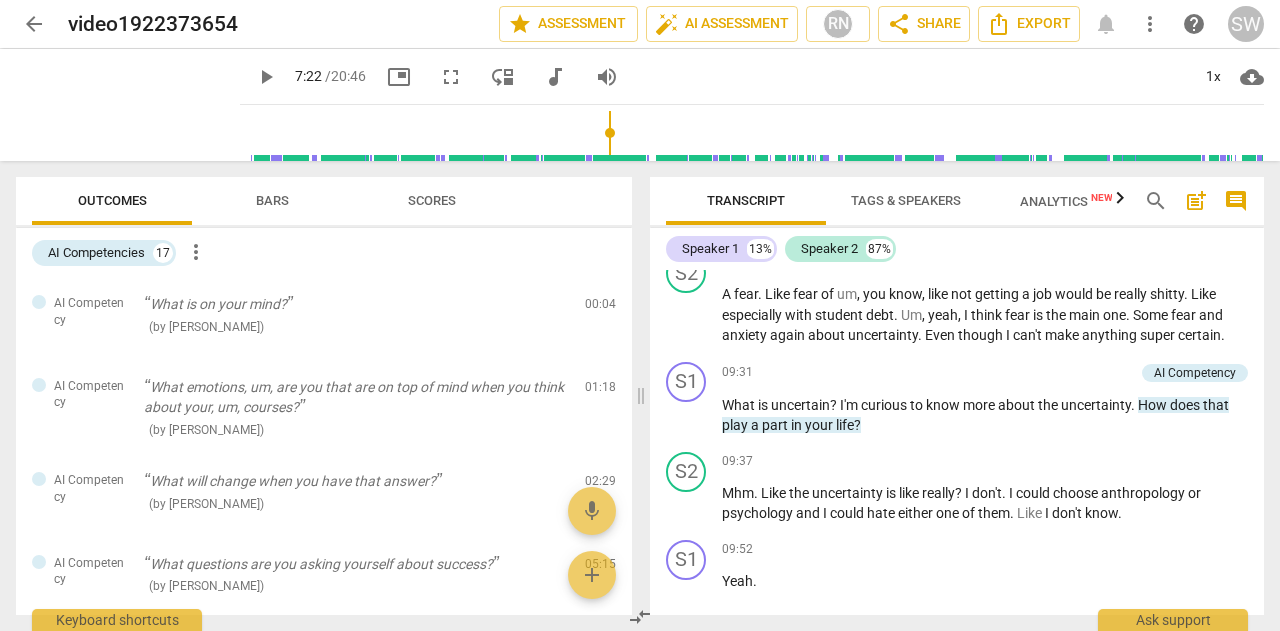 scroll, scrollTop: 3376, scrollLeft: 0, axis: vertical 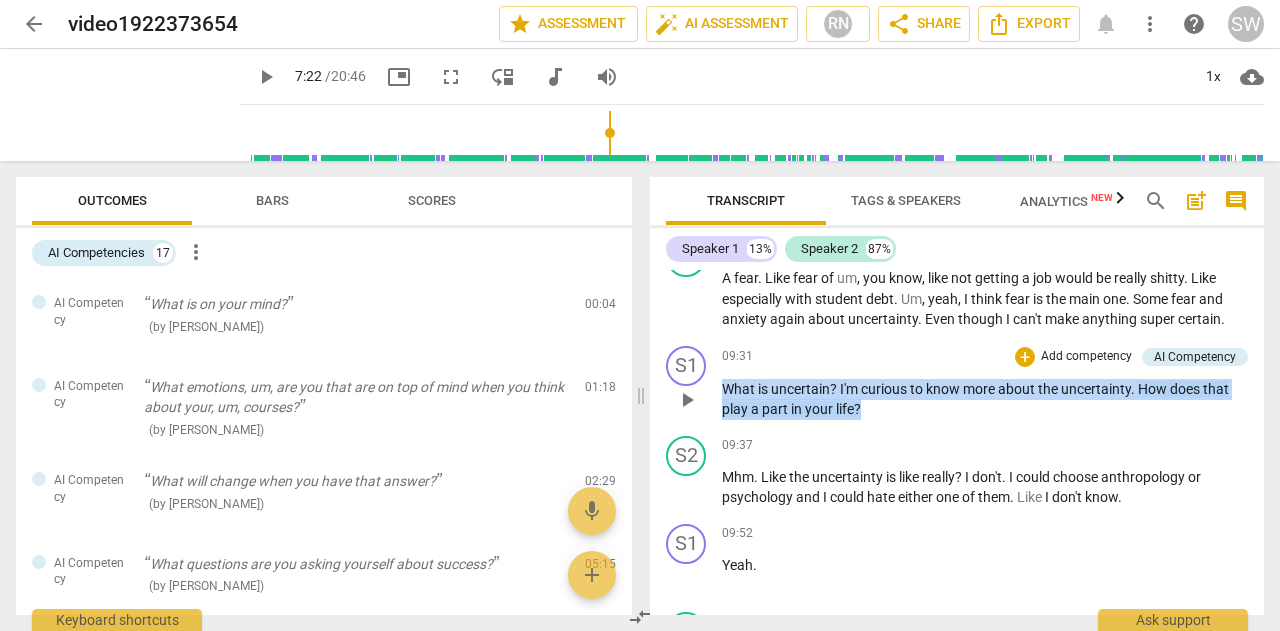 drag, startPoint x: 723, startPoint y: 429, endPoint x: 891, endPoint y: 451, distance: 169.43436 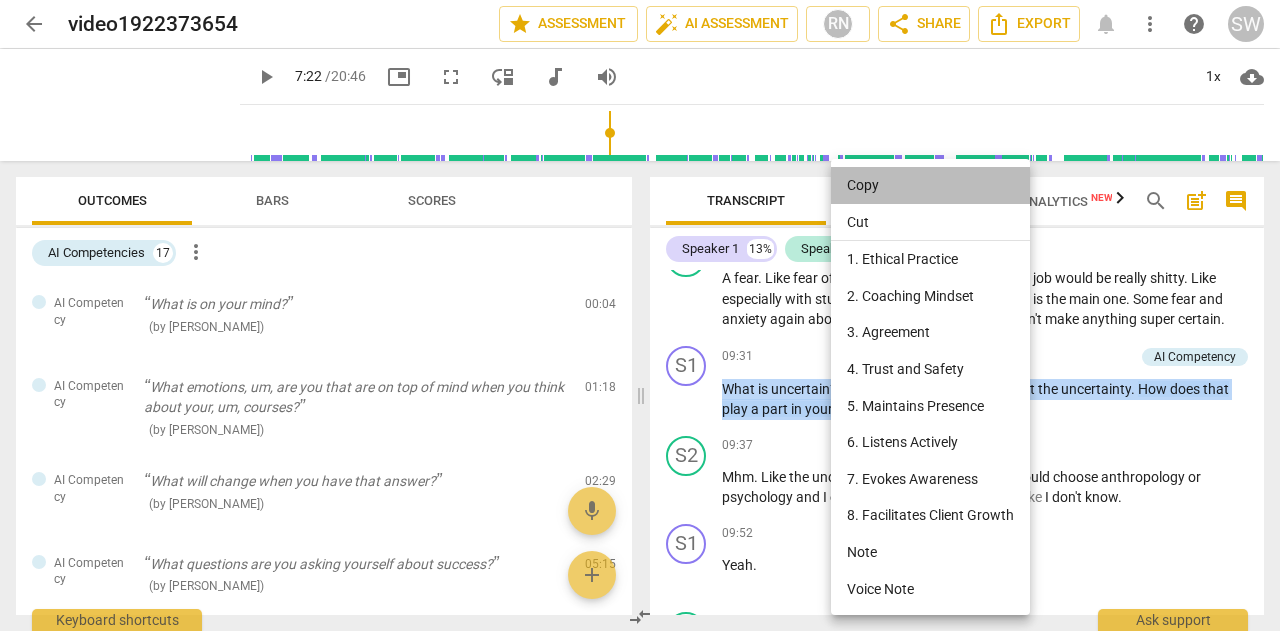 click on "Copy" at bounding box center [930, 185] 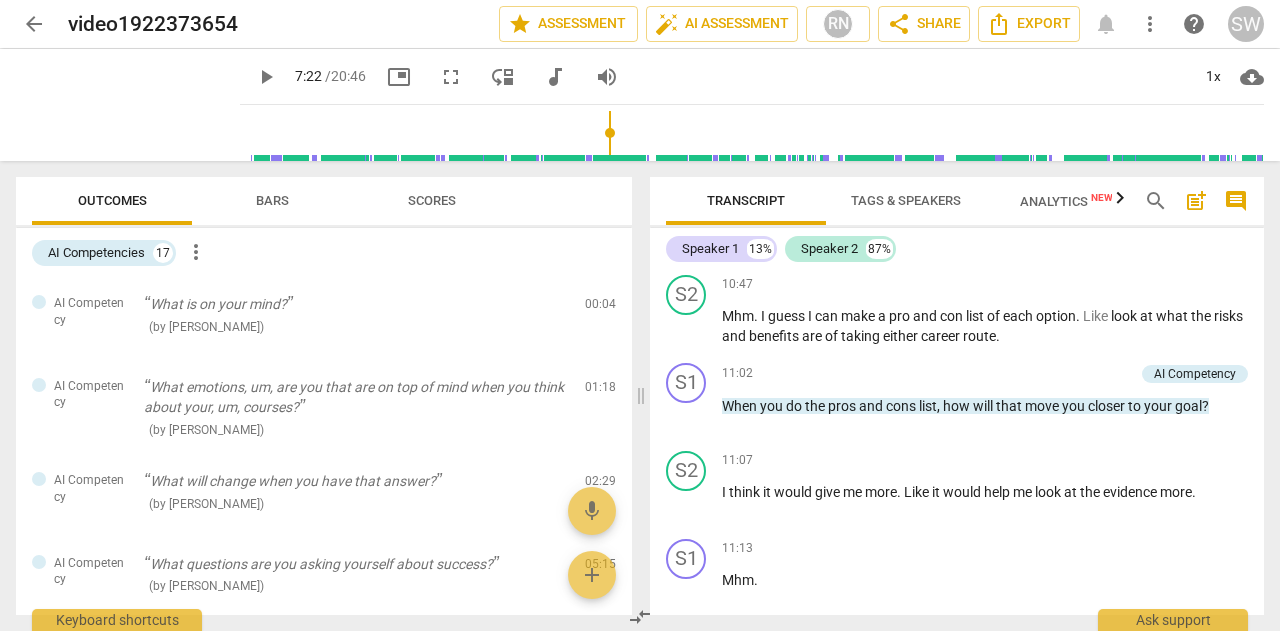 scroll, scrollTop: 4140, scrollLeft: 0, axis: vertical 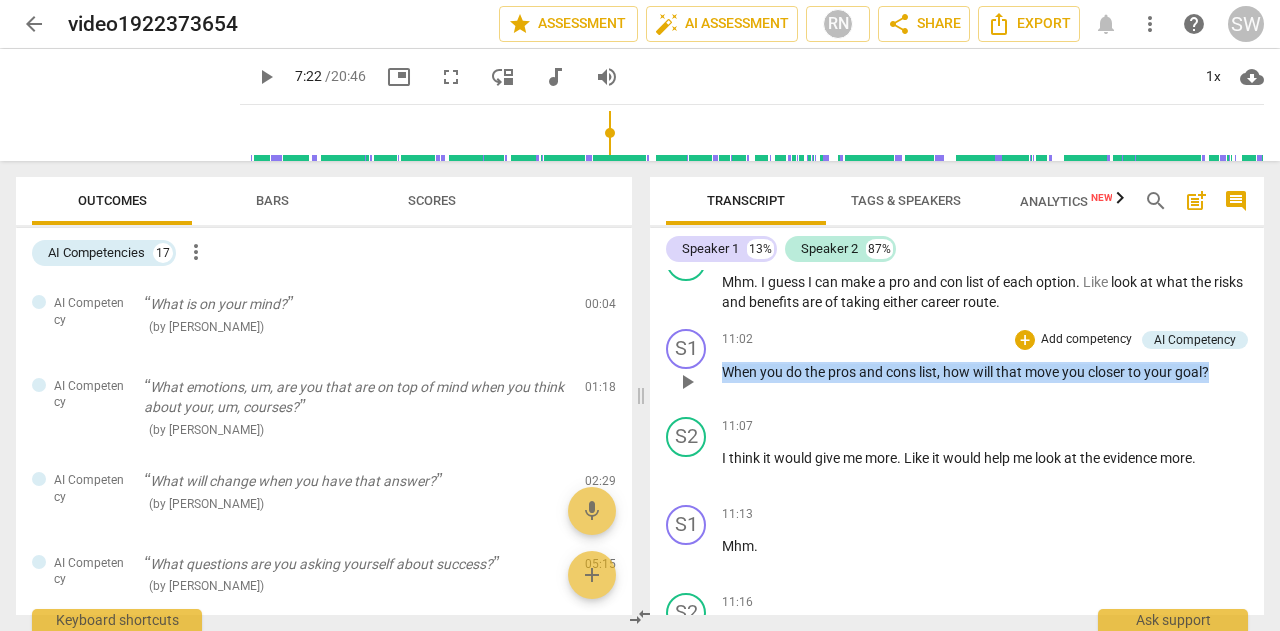 drag, startPoint x: 724, startPoint y: 419, endPoint x: 1224, endPoint y: 423, distance: 500.016 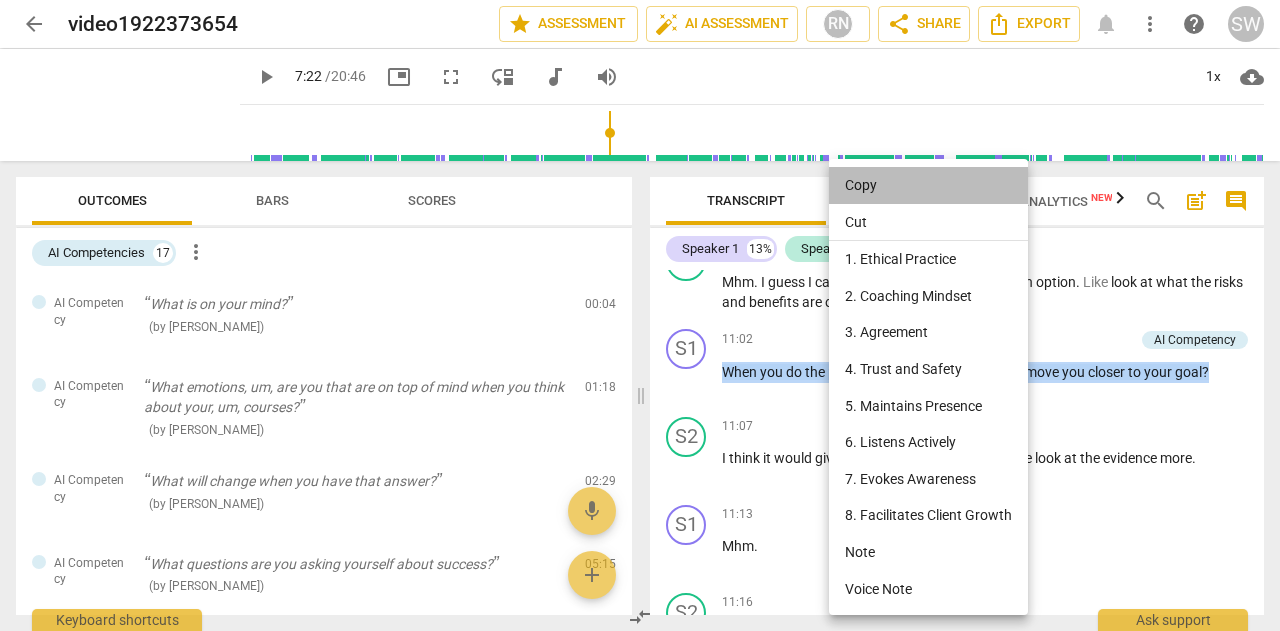 click on "Copy" at bounding box center [928, 185] 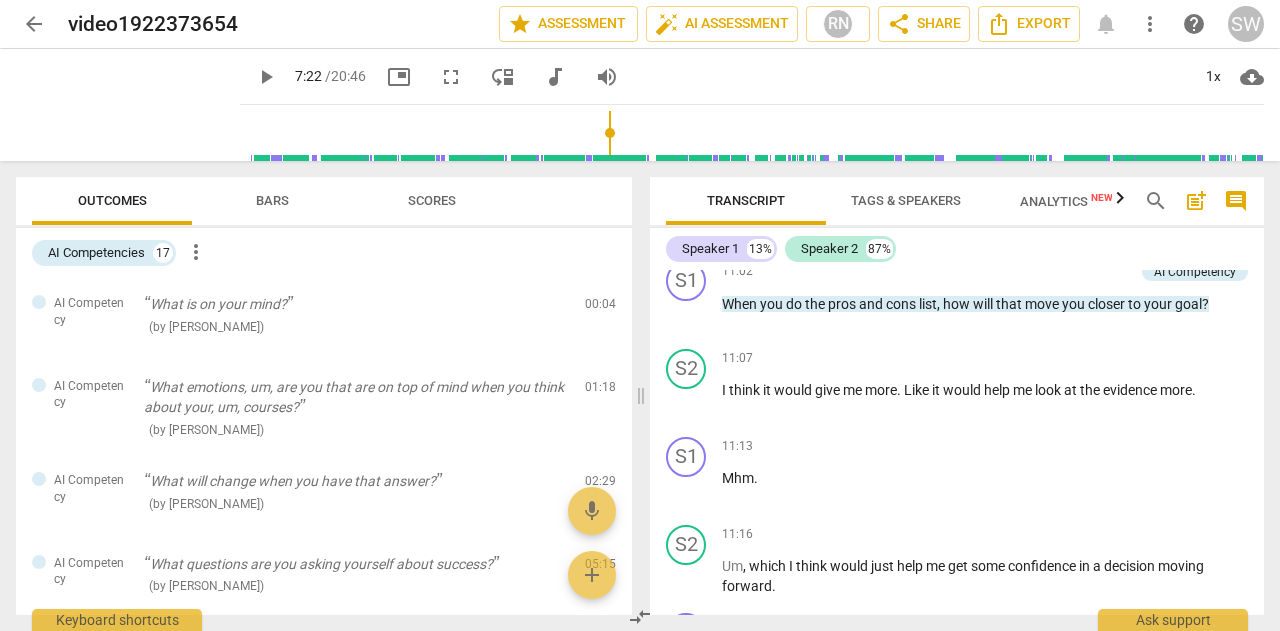 scroll, scrollTop: 4225, scrollLeft: 0, axis: vertical 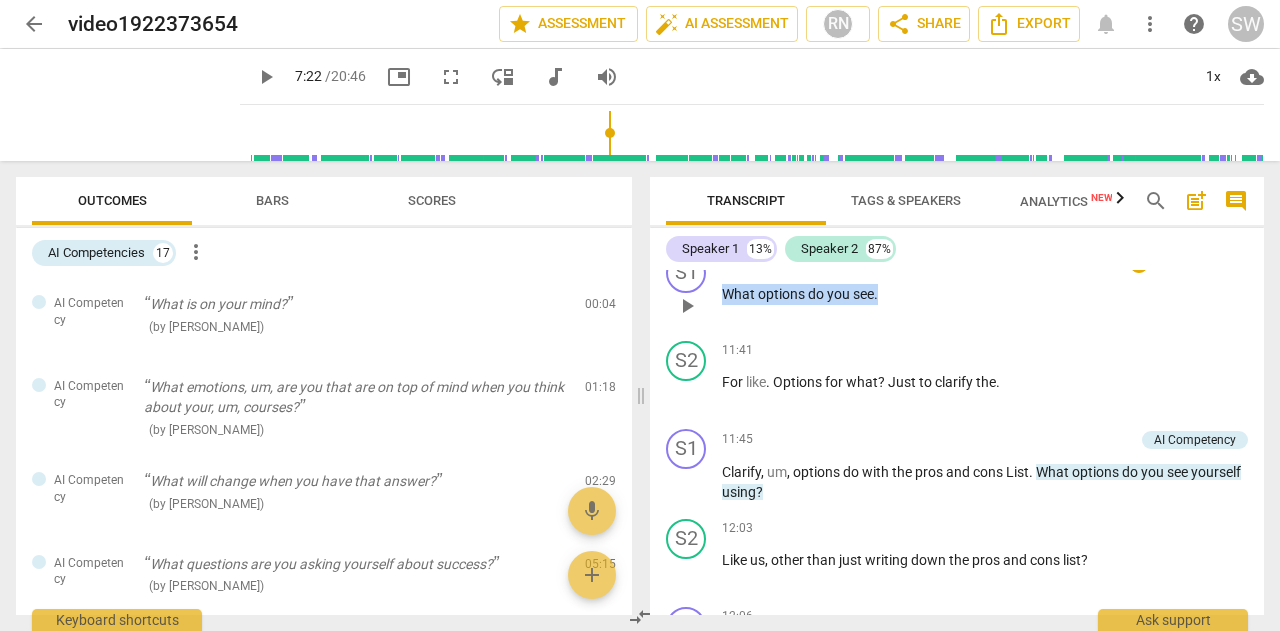 drag, startPoint x: 727, startPoint y: 335, endPoint x: 885, endPoint y: 335, distance: 158 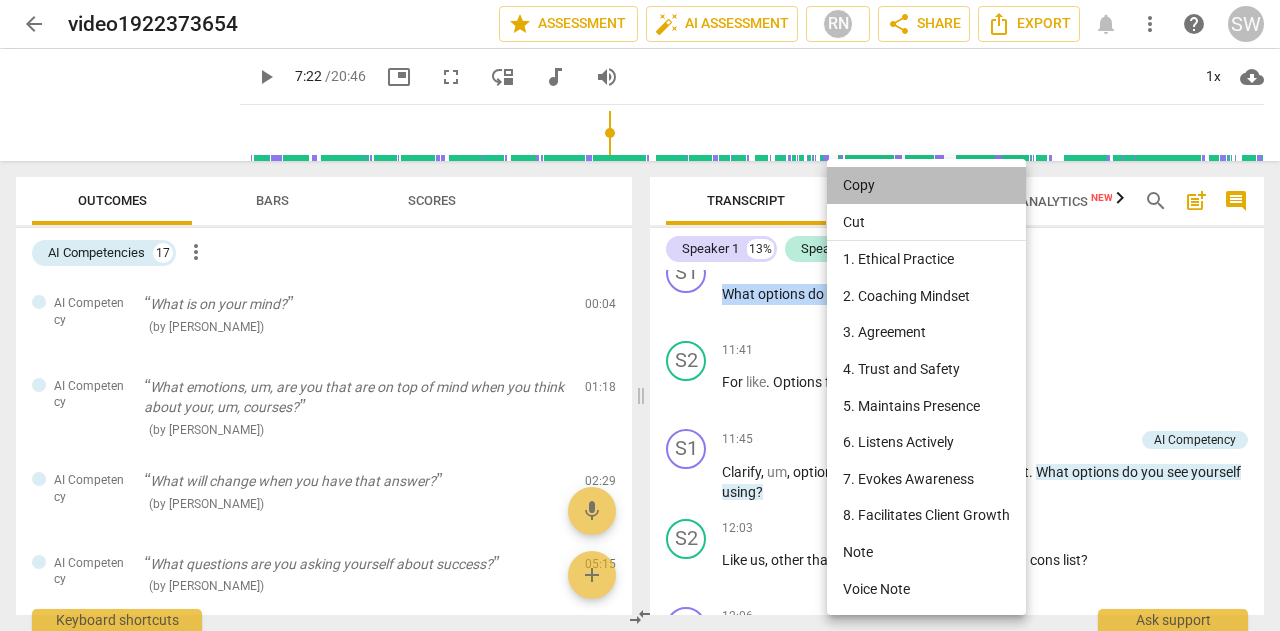 click on "Copy" at bounding box center (926, 185) 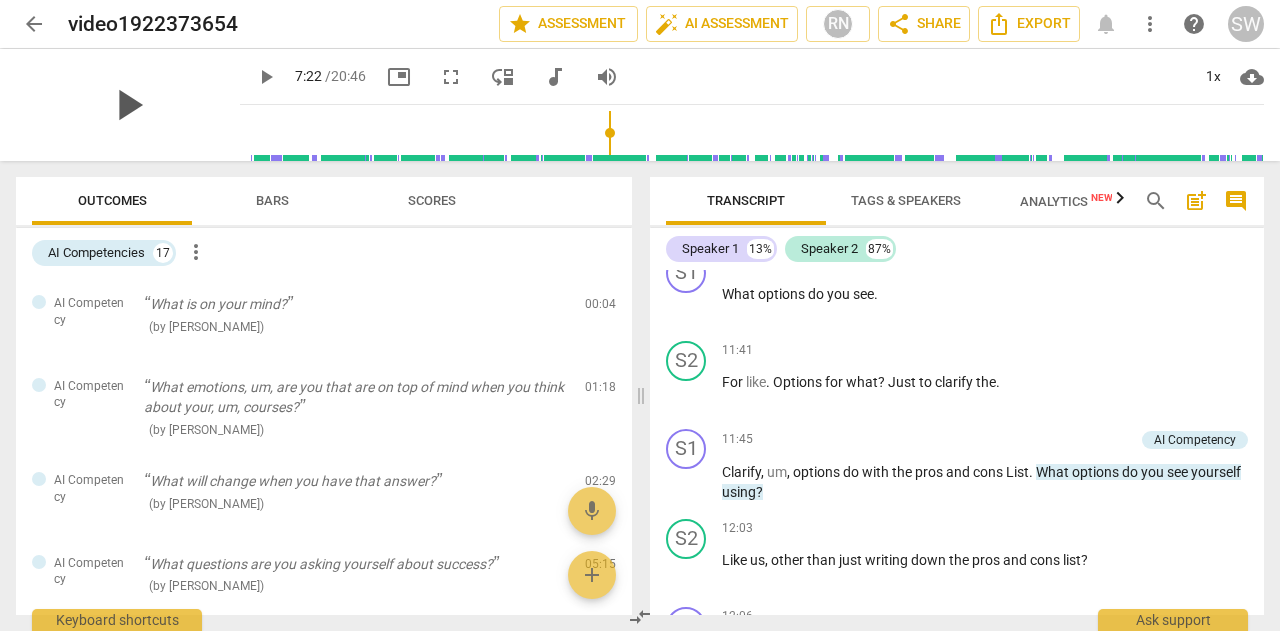 click on "play_arrow" at bounding box center (128, 105) 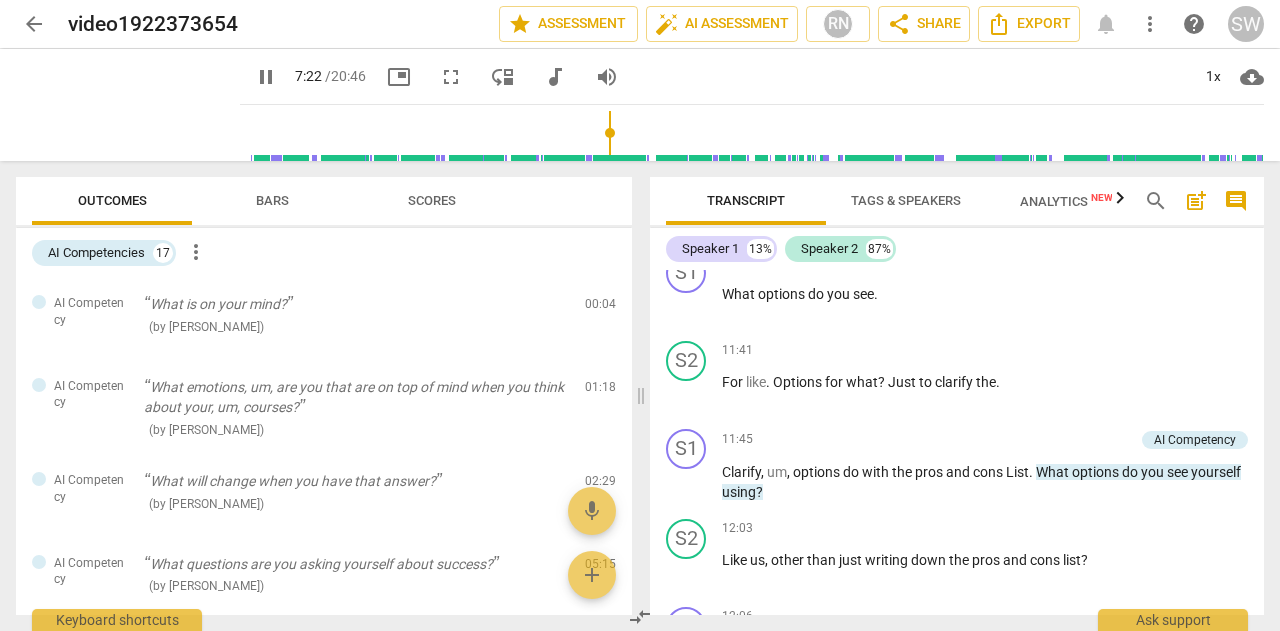 scroll, scrollTop: 2920, scrollLeft: 0, axis: vertical 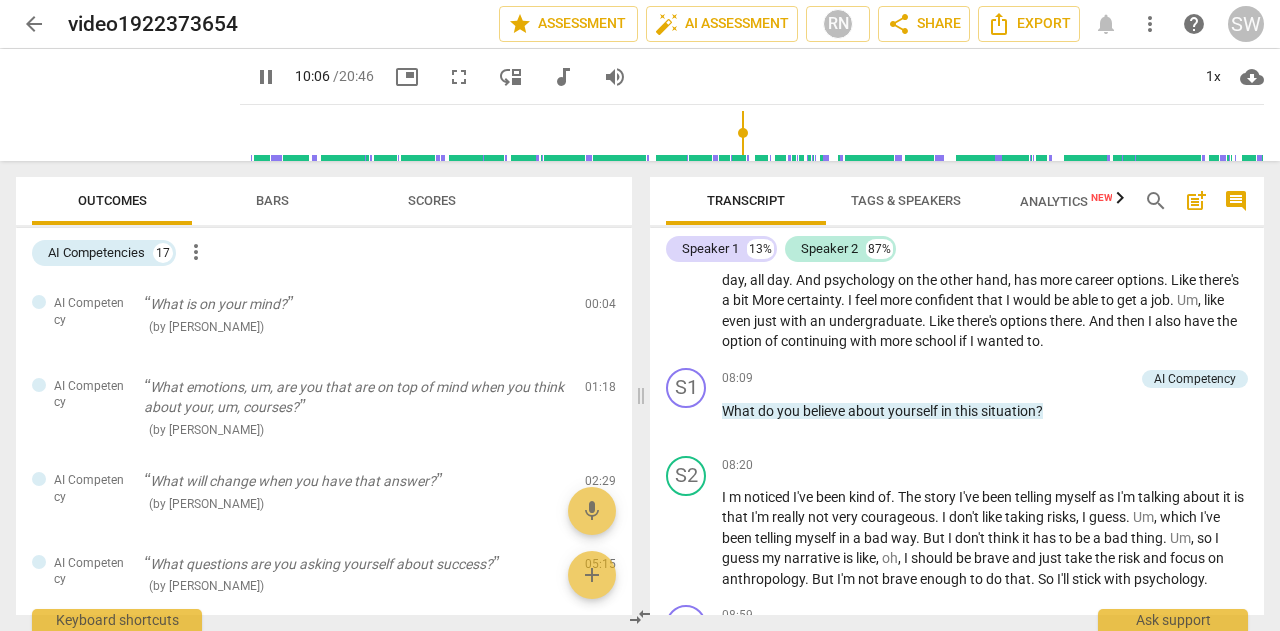 click at bounding box center (756, 133) 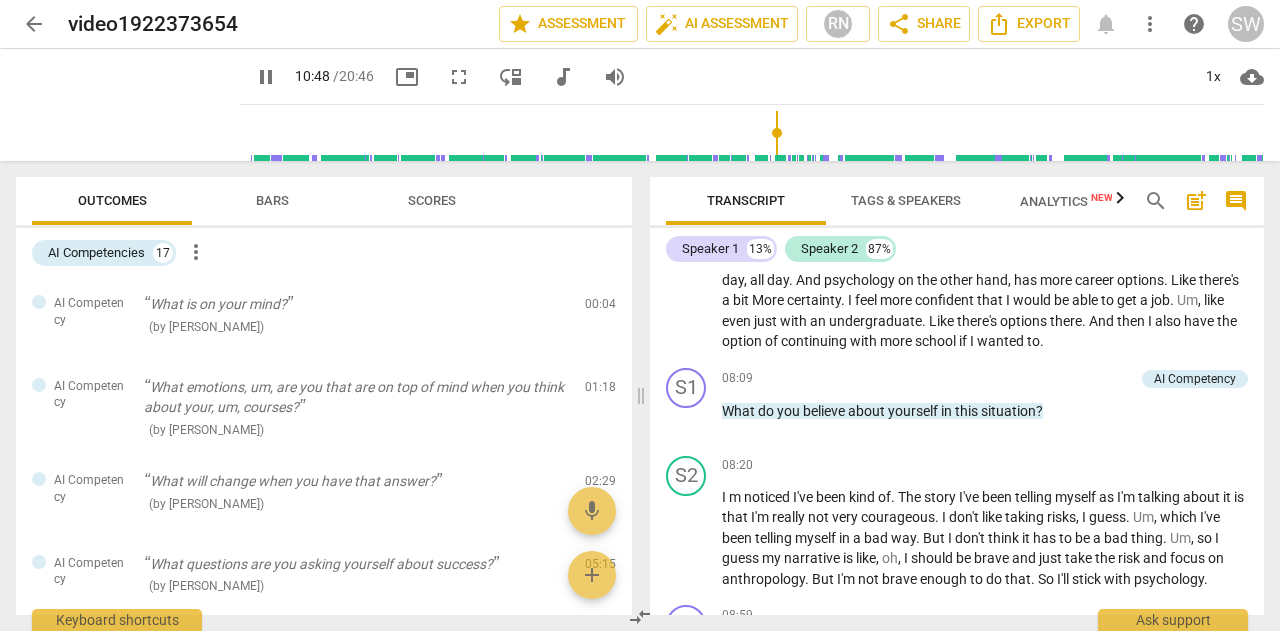 click at bounding box center [756, 133] 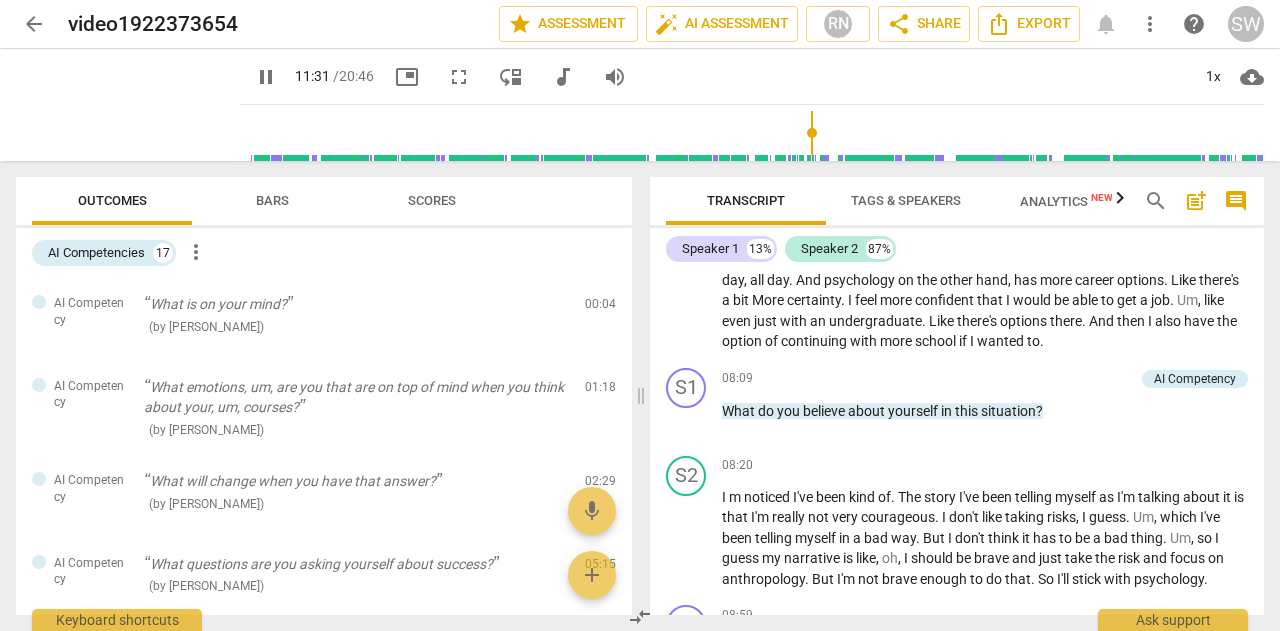 click at bounding box center (756, 133) 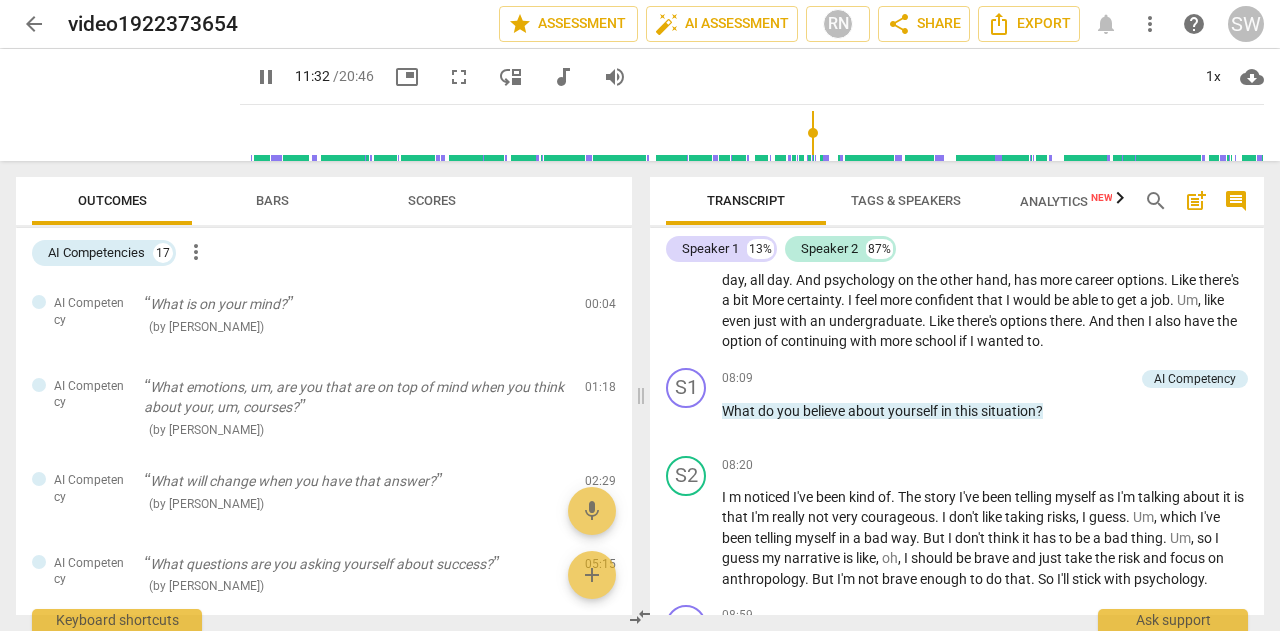 scroll, scrollTop: 4800, scrollLeft: 0, axis: vertical 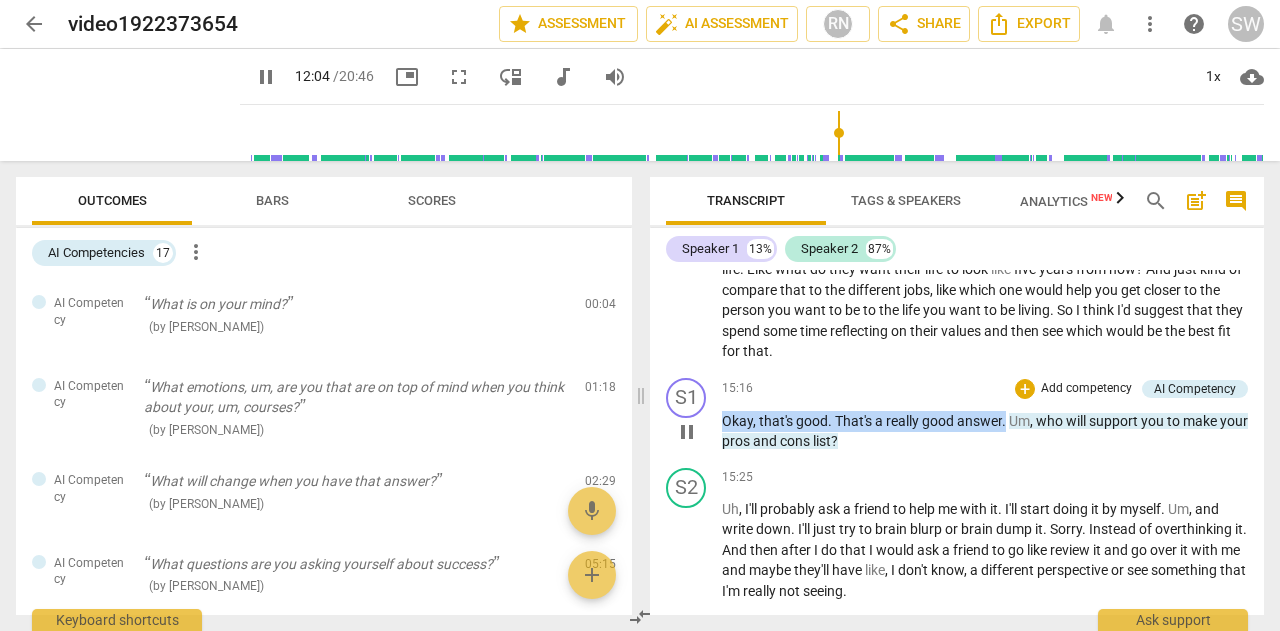 drag, startPoint x: 722, startPoint y: 438, endPoint x: 1005, endPoint y: 443, distance: 283.04416 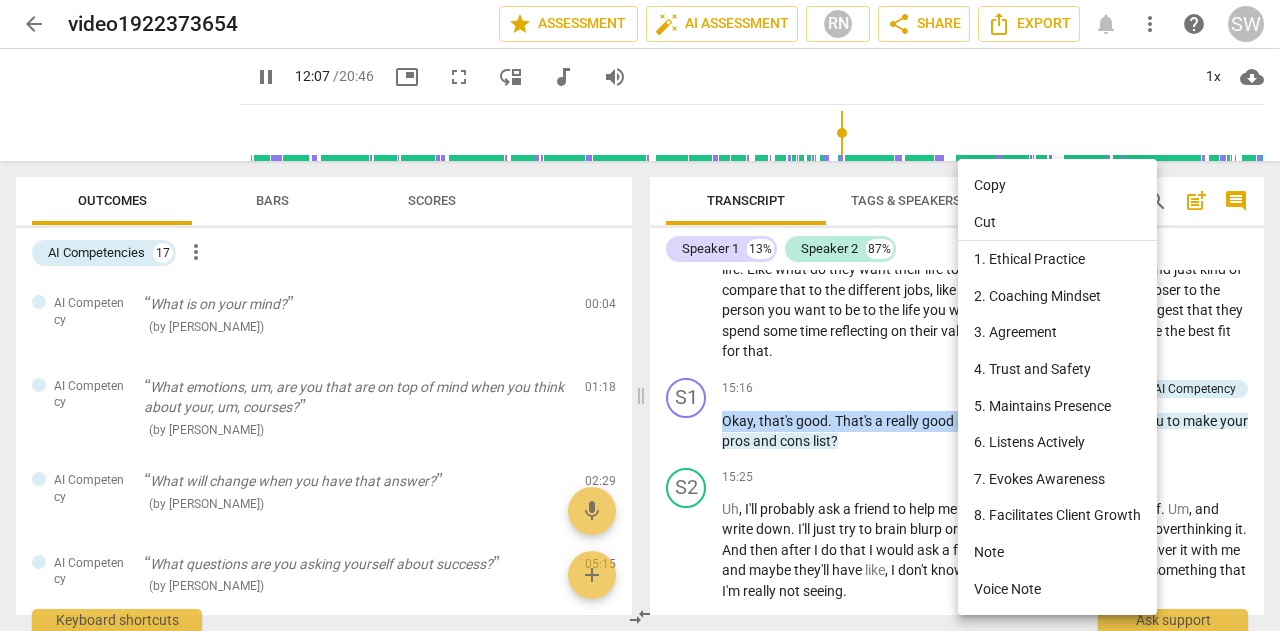 click on "Copy" at bounding box center [1057, 185] 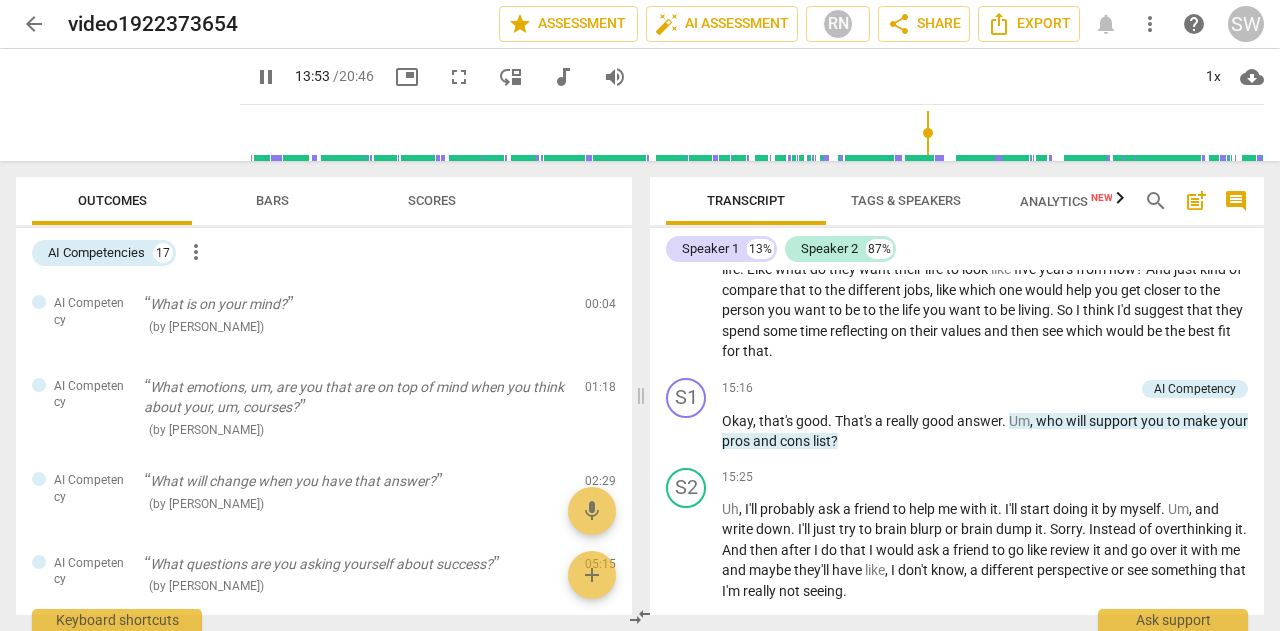 scroll, scrollTop: 5716, scrollLeft: 0, axis: vertical 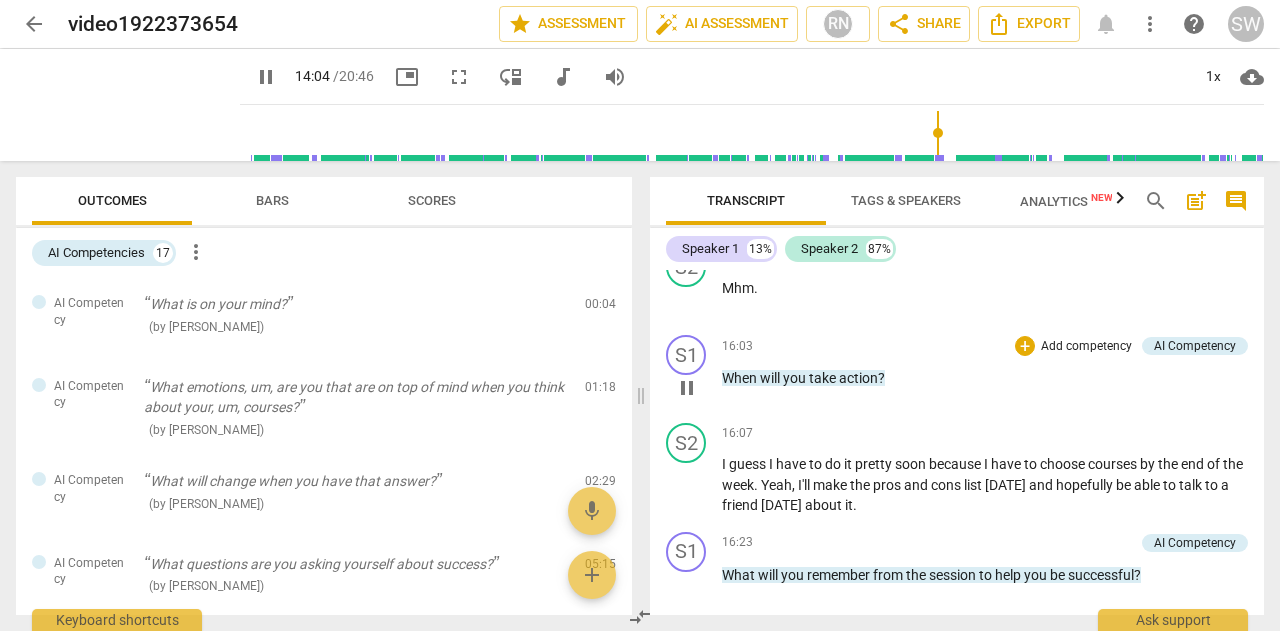 click on "When" at bounding box center [741, 378] 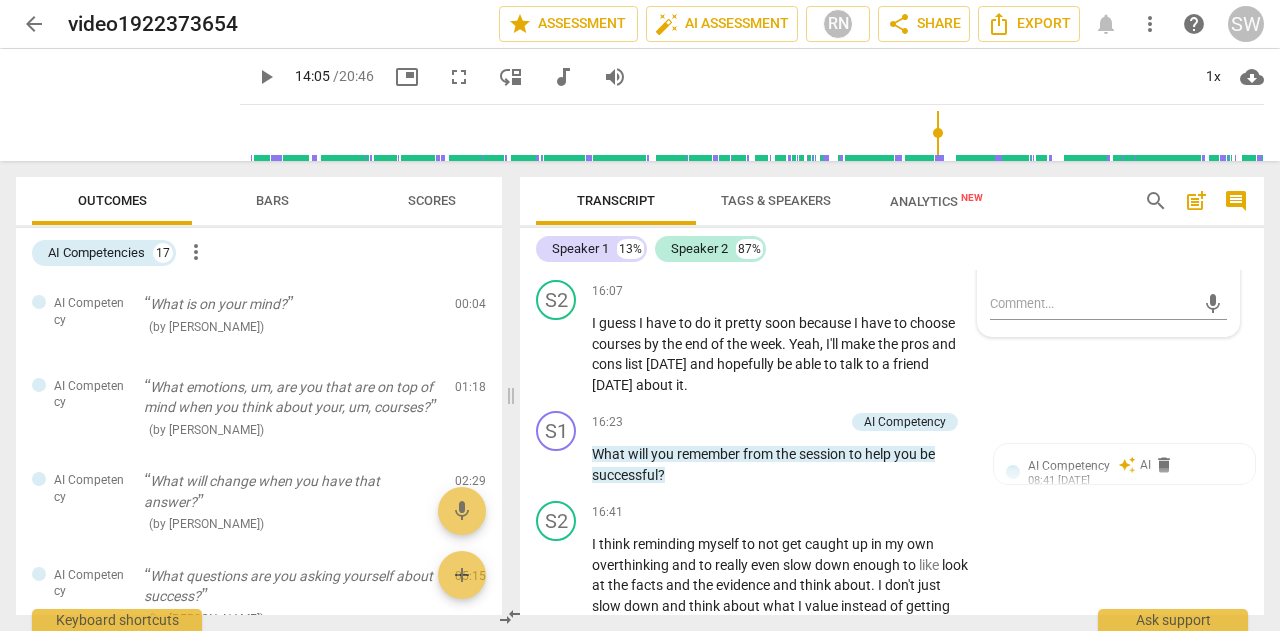 click on "keyboard_arrow_right" at bounding box center (973, 204) 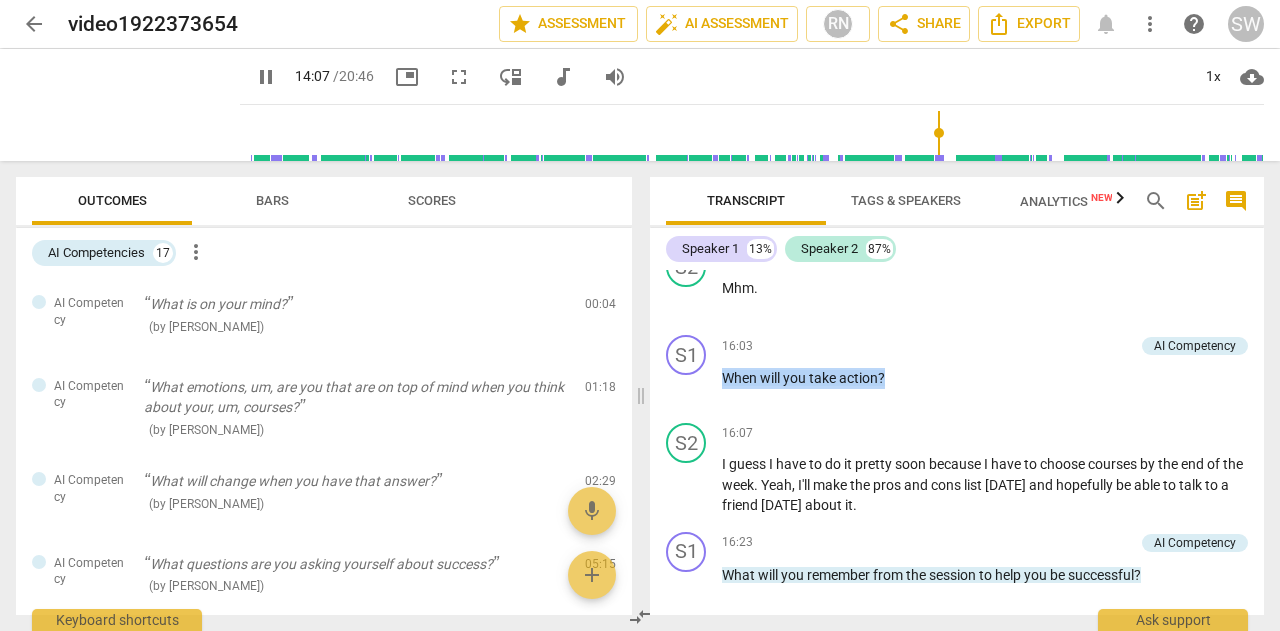 drag, startPoint x: 724, startPoint y: 400, endPoint x: 893, endPoint y: 408, distance: 169.18924 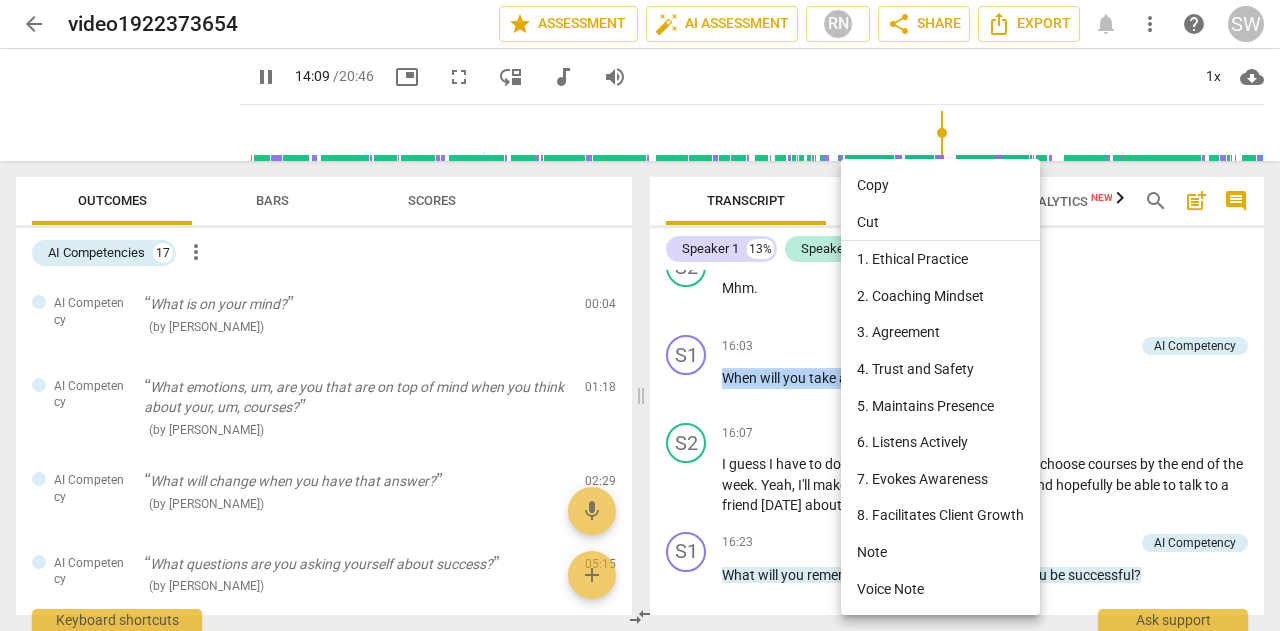 click on "Copy" at bounding box center [940, 185] 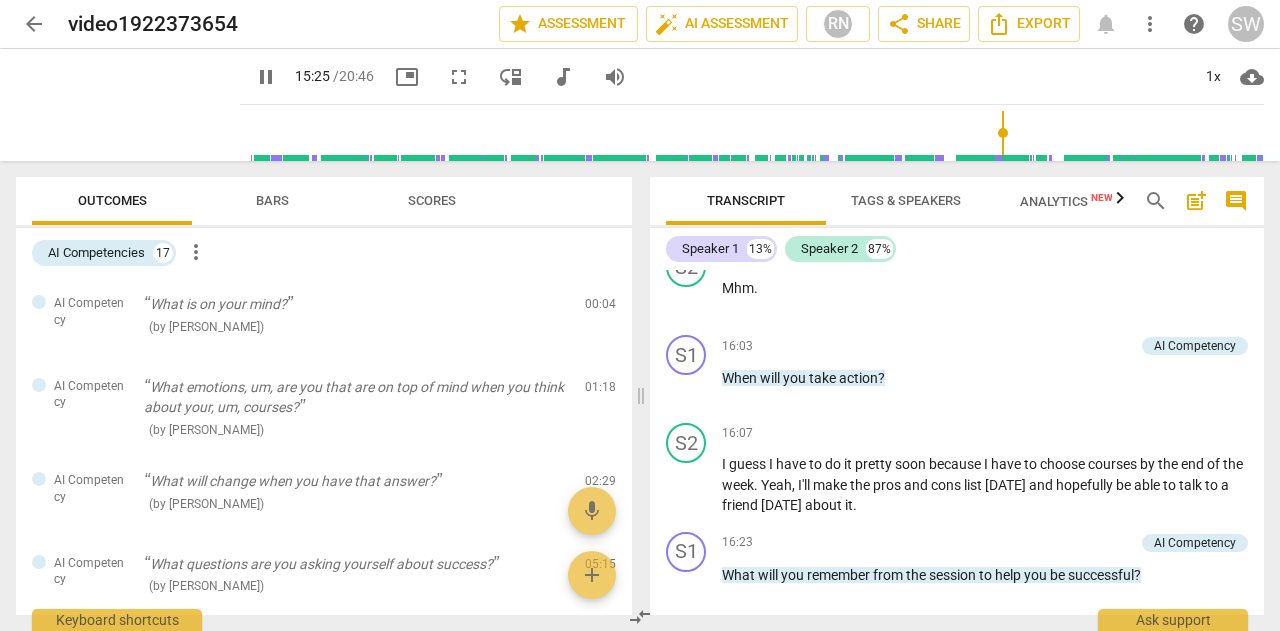 scroll, scrollTop: 5956, scrollLeft: 0, axis: vertical 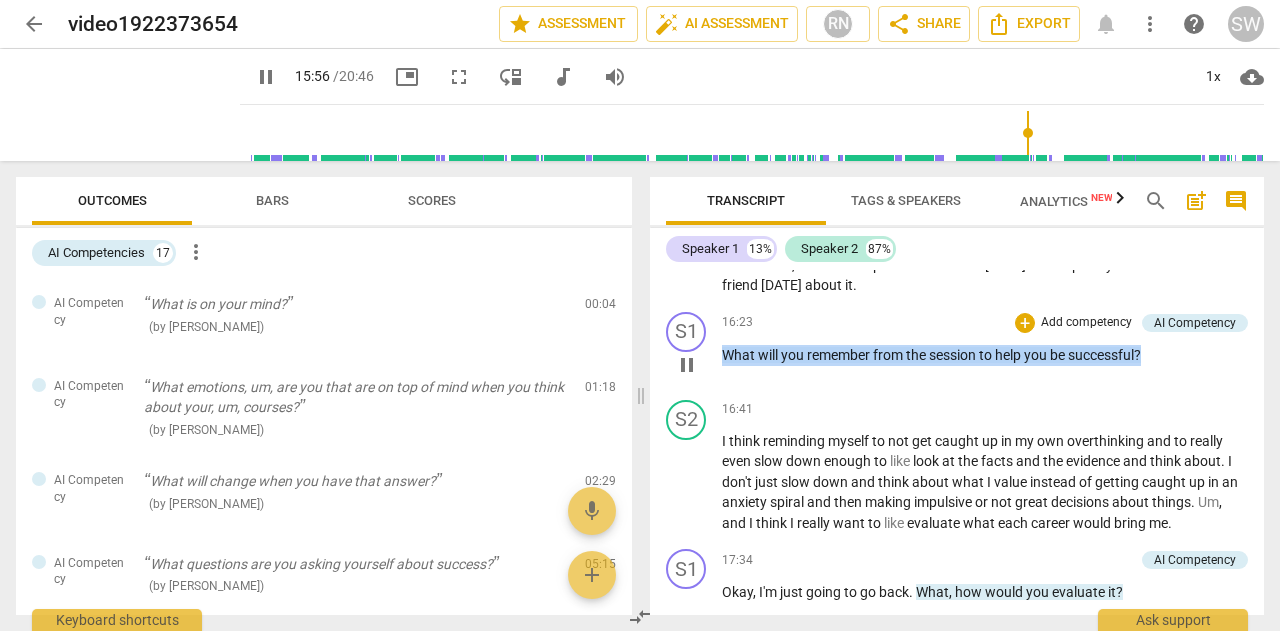 drag, startPoint x: 722, startPoint y: 375, endPoint x: 1149, endPoint y: 377, distance: 427.00467 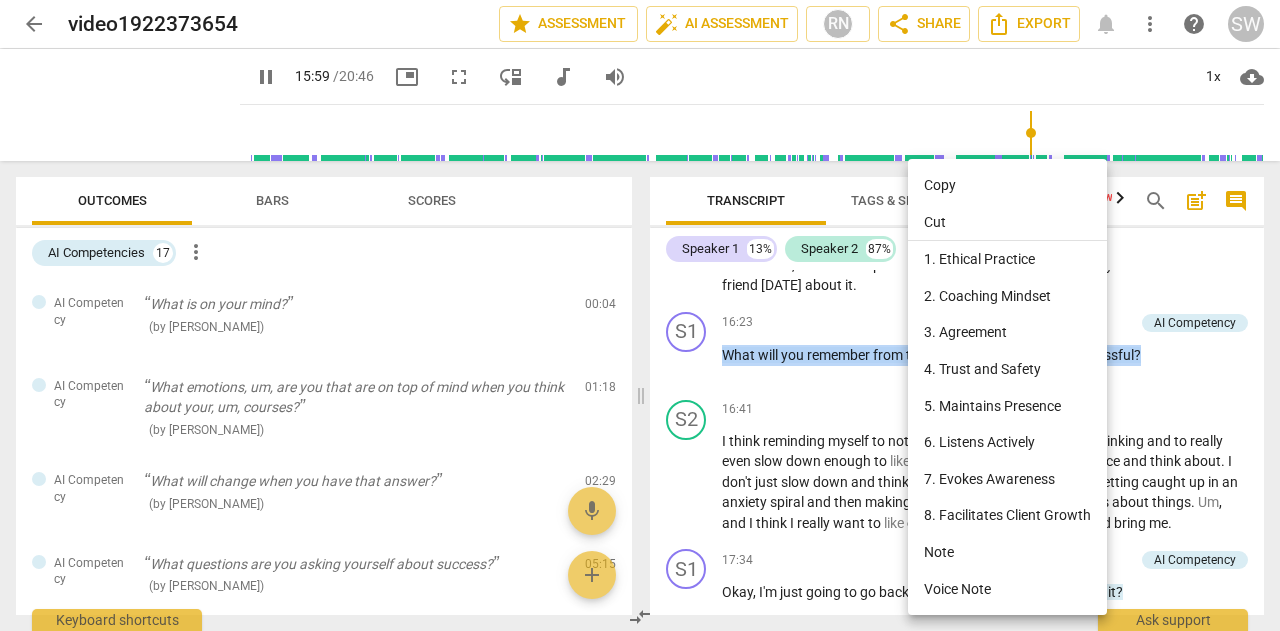 click on "Copy" at bounding box center (1007, 185) 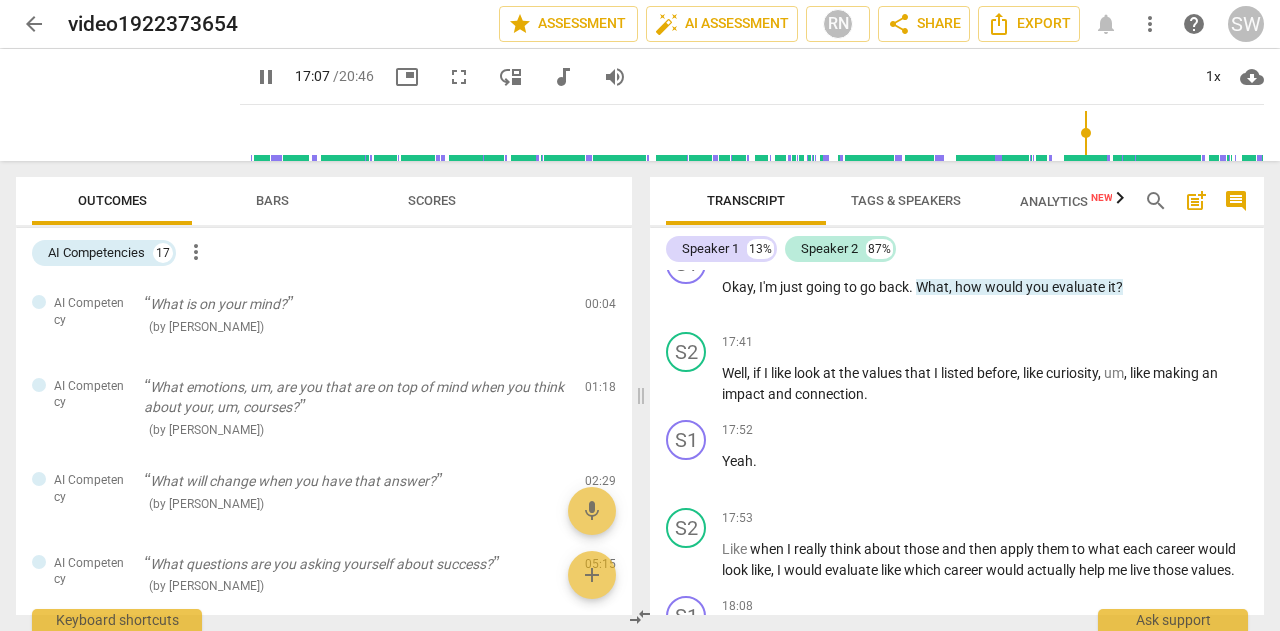 scroll, scrollTop: 6991, scrollLeft: 0, axis: vertical 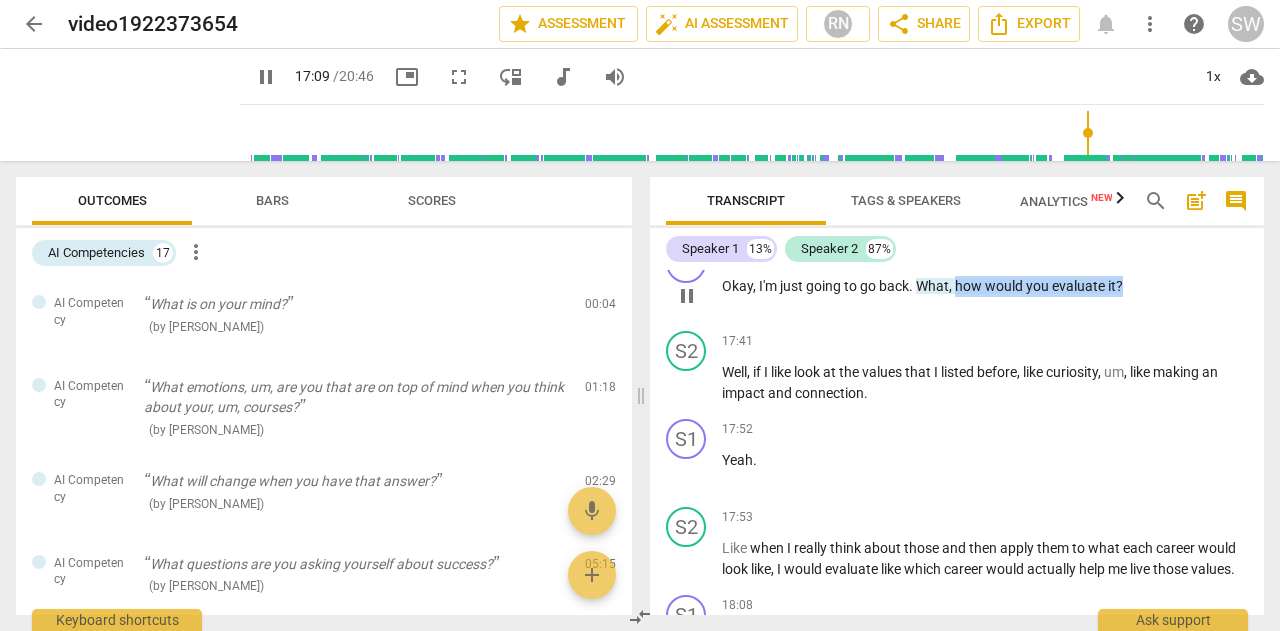 drag, startPoint x: 956, startPoint y: 310, endPoint x: 1139, endPoint y: 309, distance: 183.00273 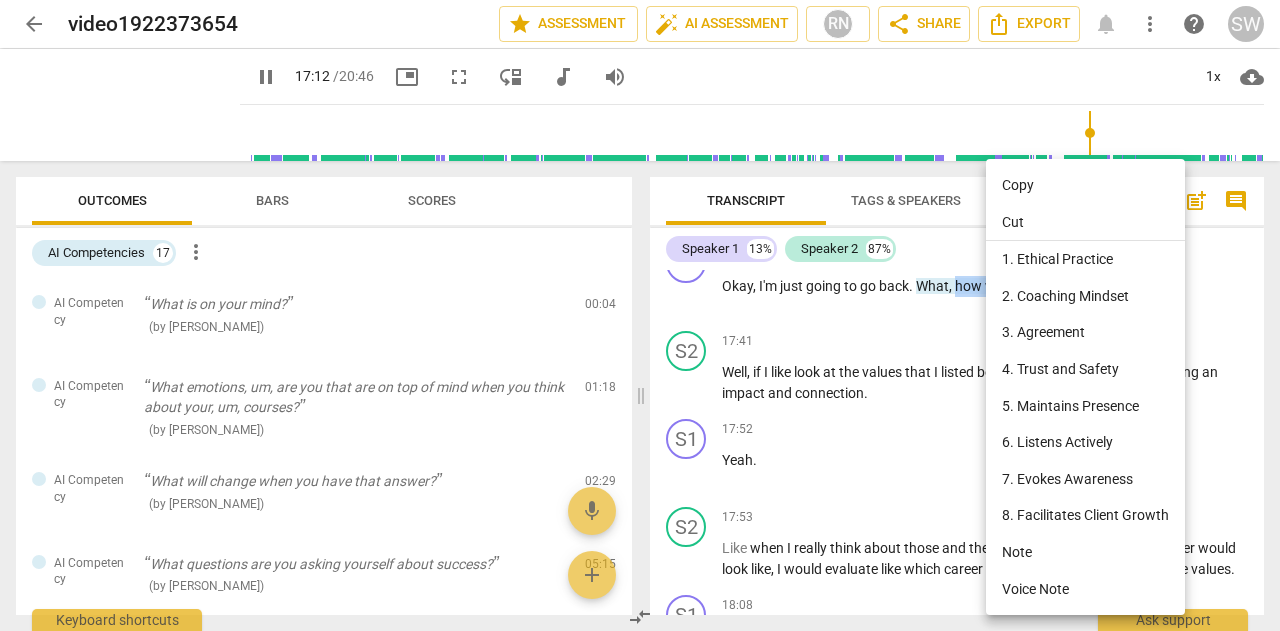 click on "Copy" at bounding box center (1085, 185) 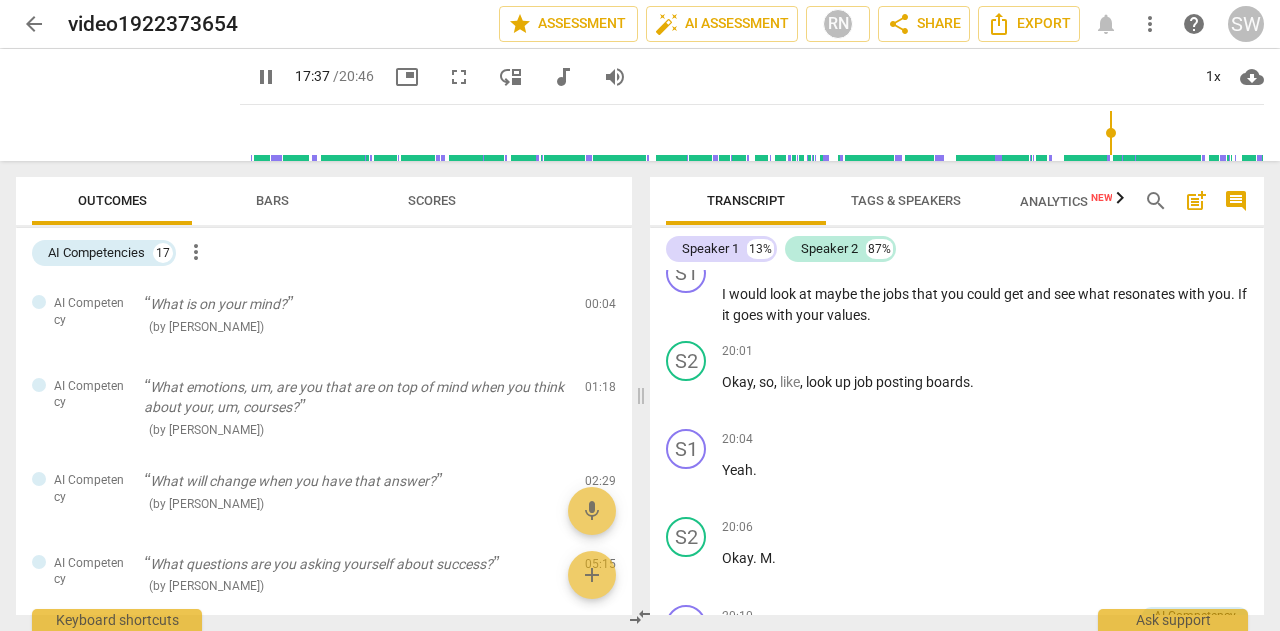 scroll, scrollTop: 7805, scrollLeft: 0, axis: vertical 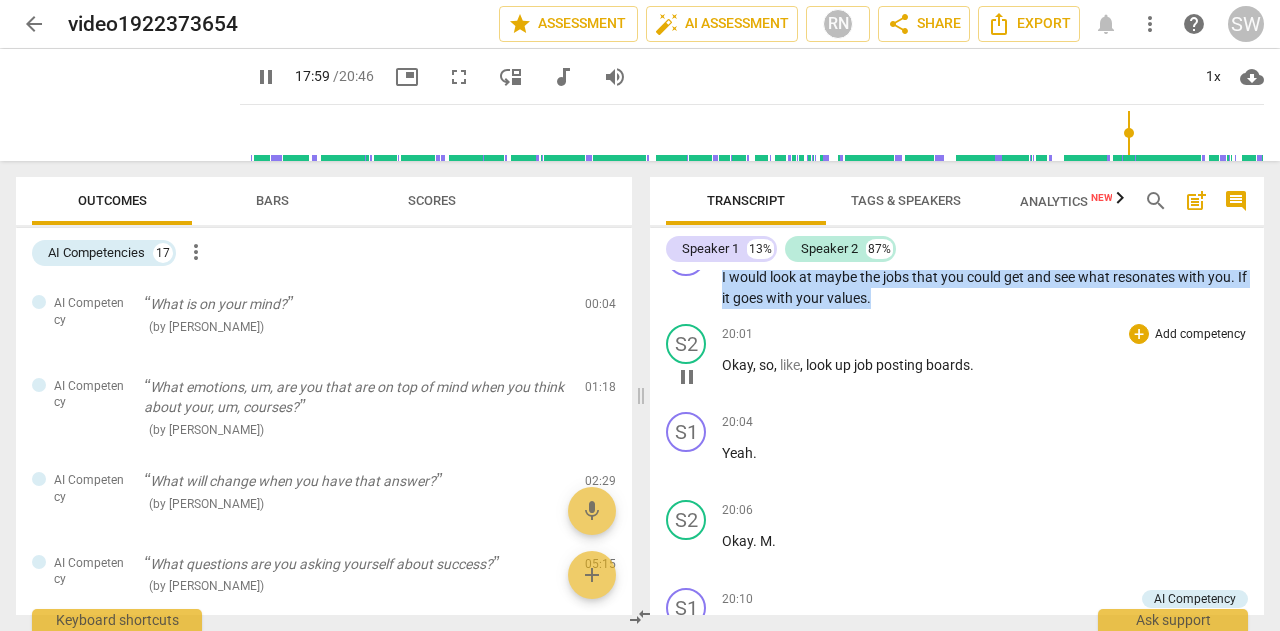 drag, startPoint x: 722, startPoint y: 339, endPoint x: 934, endPoint y: 379, distance: 215.74059 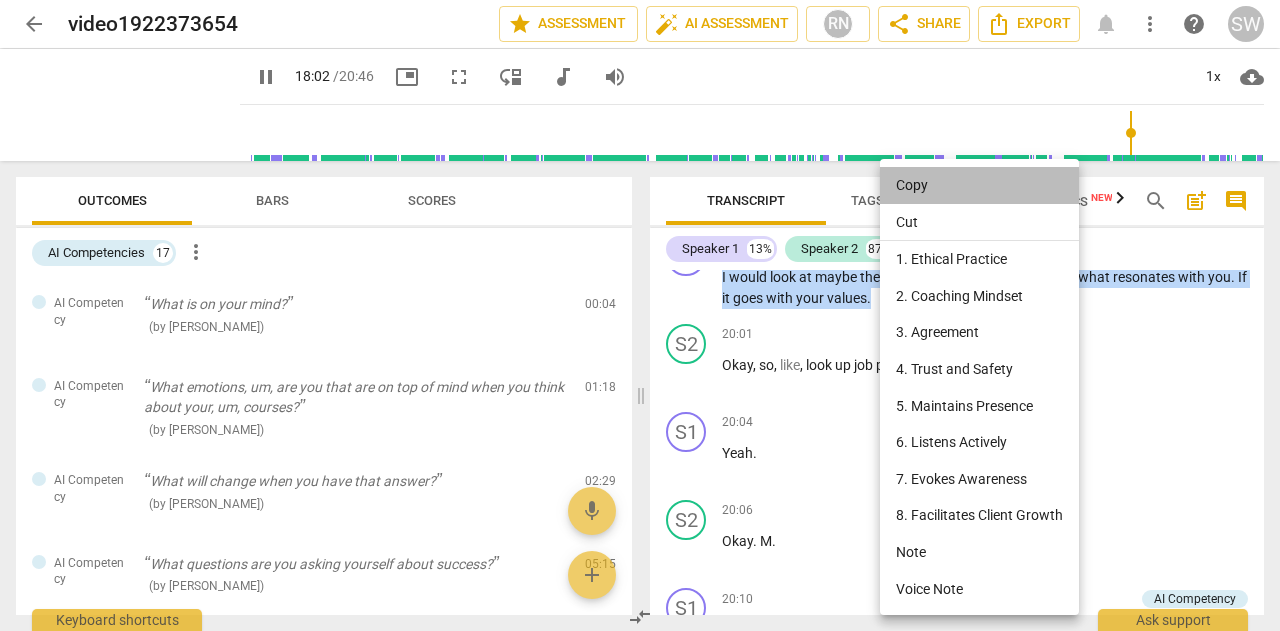 click on "Copy" at bounding box center [979, 185] 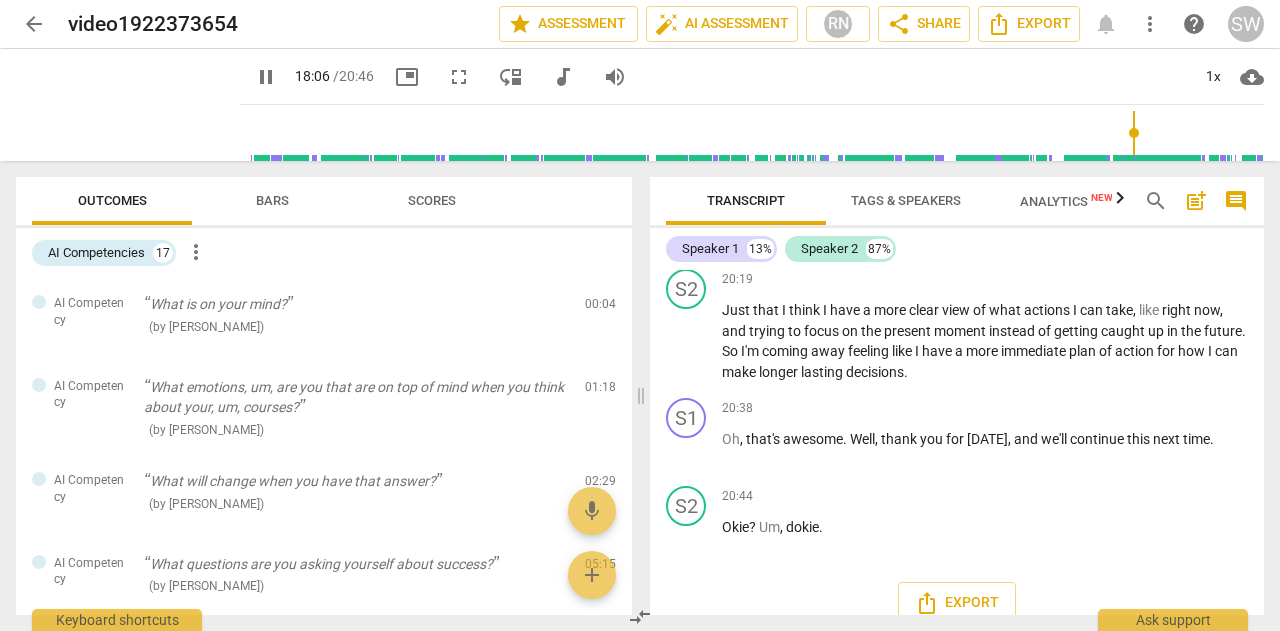 scroll, scrollTop: 8399, scrollLeft: 0, axis: vertical 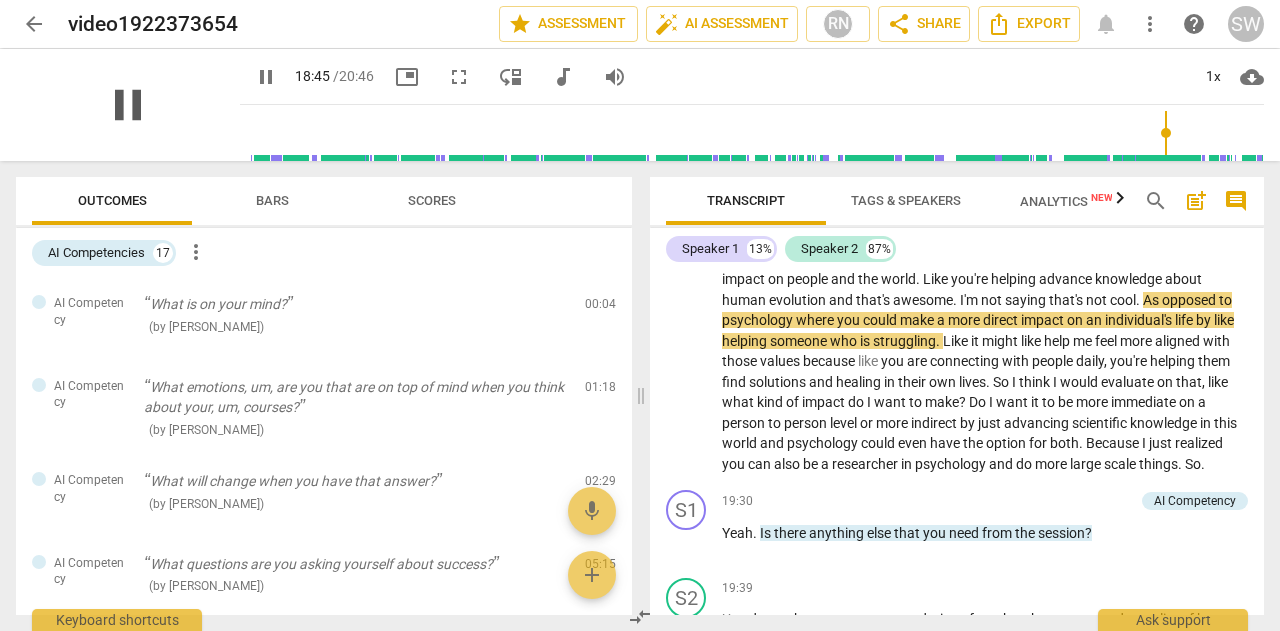 click on "pause" at bounding box center (128, 105) 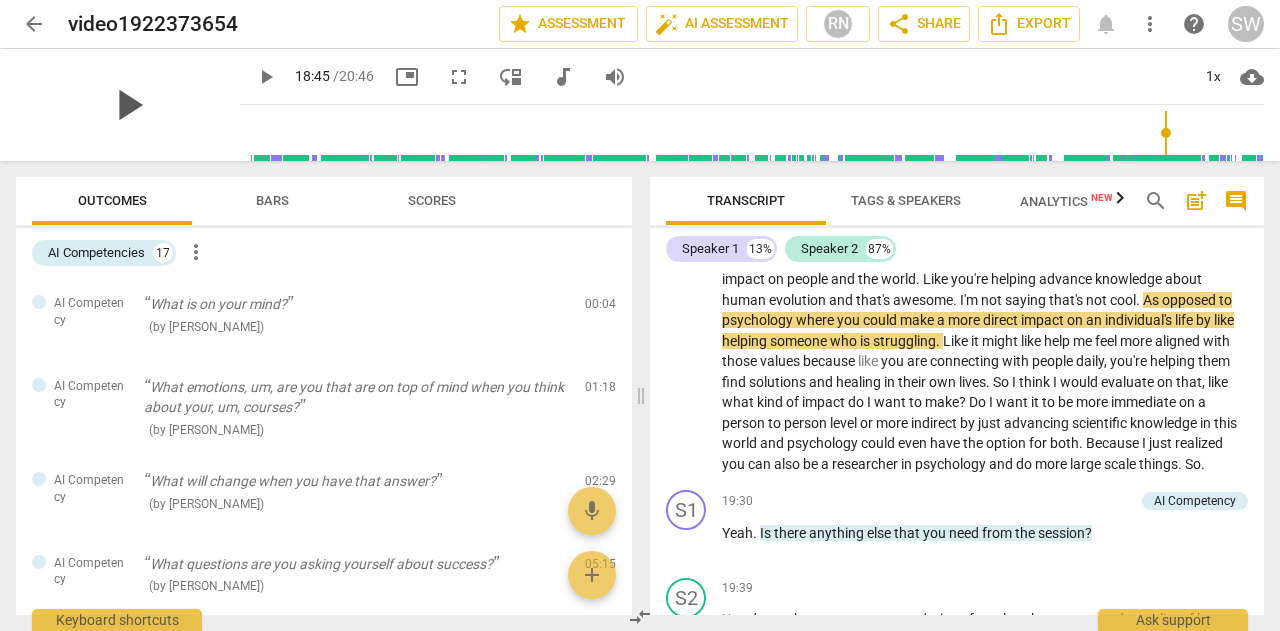 type on "1126" 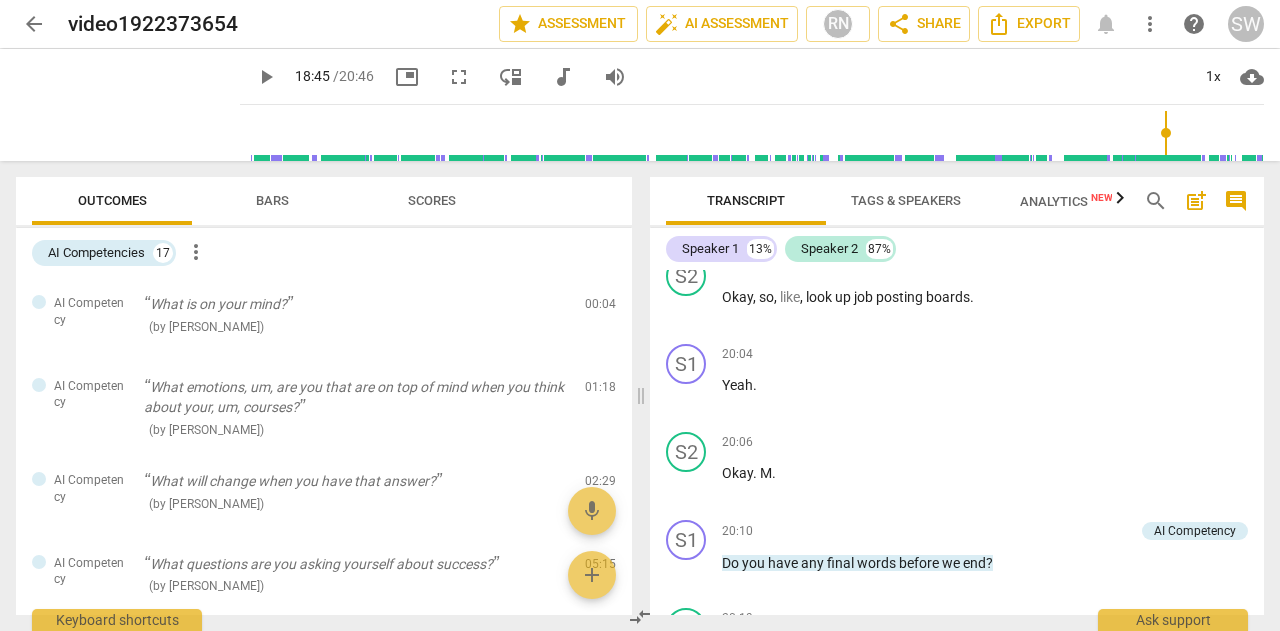 scroll, scrollTop: 8009, scrollLeft: 0, axis: vertical 